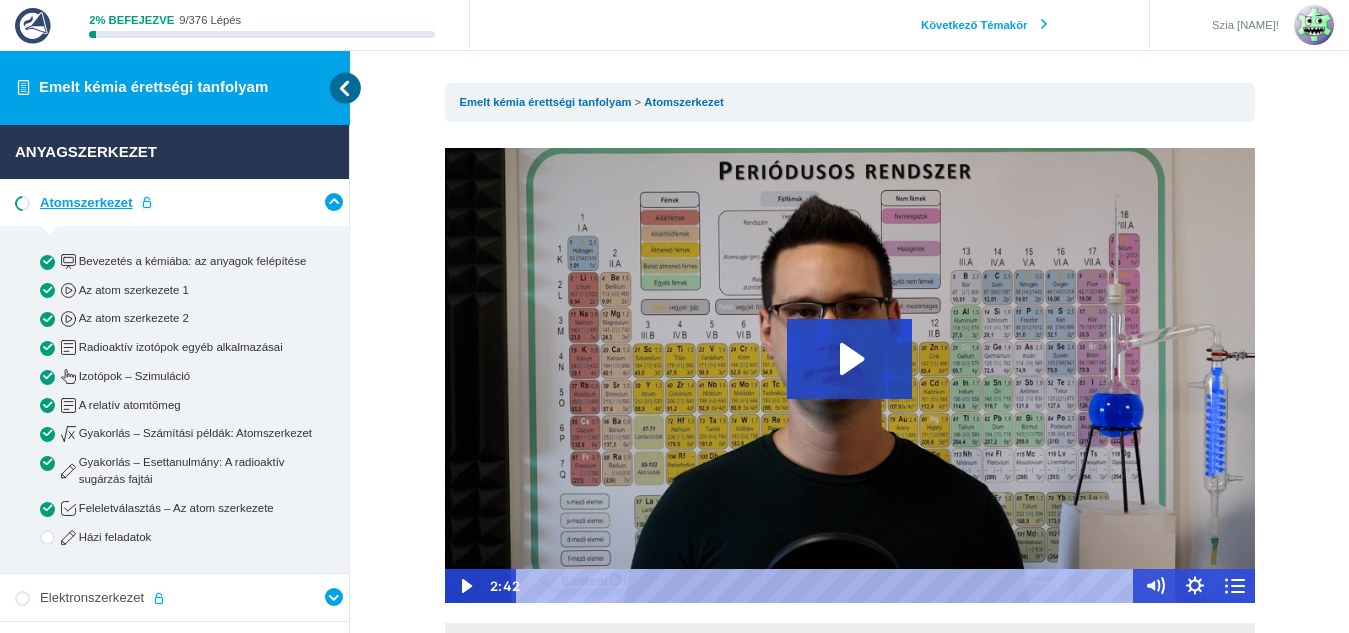 scroll, scrollTop: 0, scrollLeft: 0, axis: both 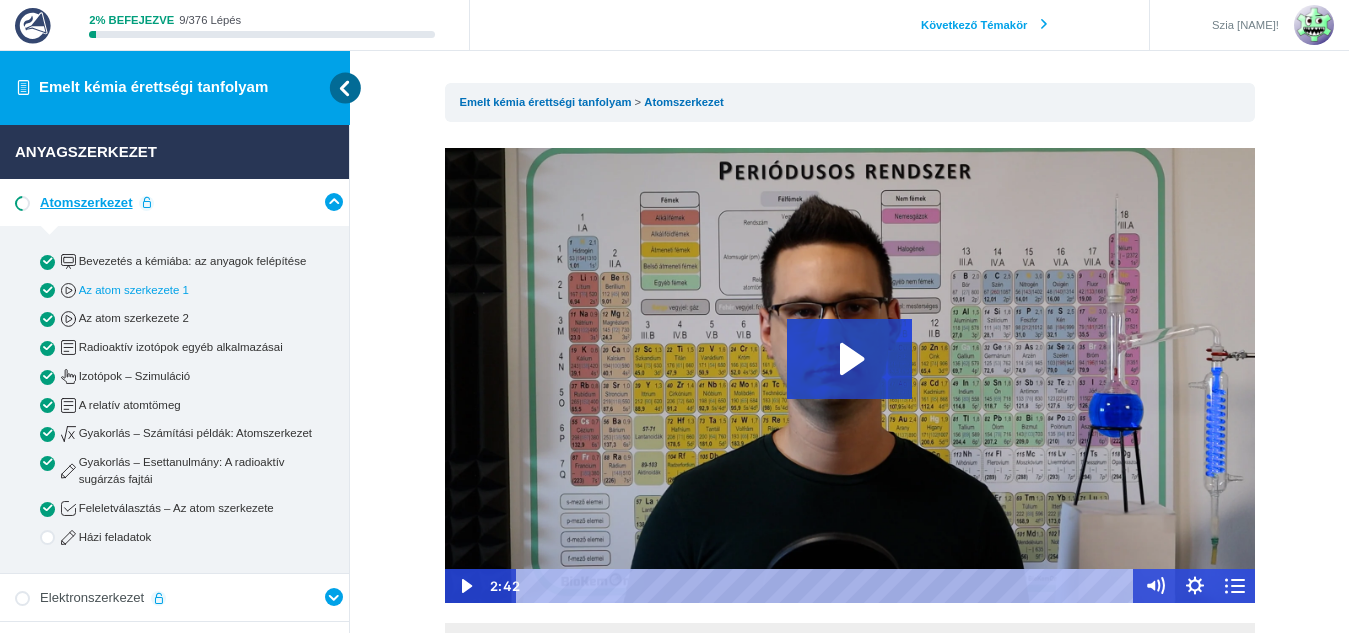 click on "Az atom szerkezete 1" at bounding box center [191, 290] 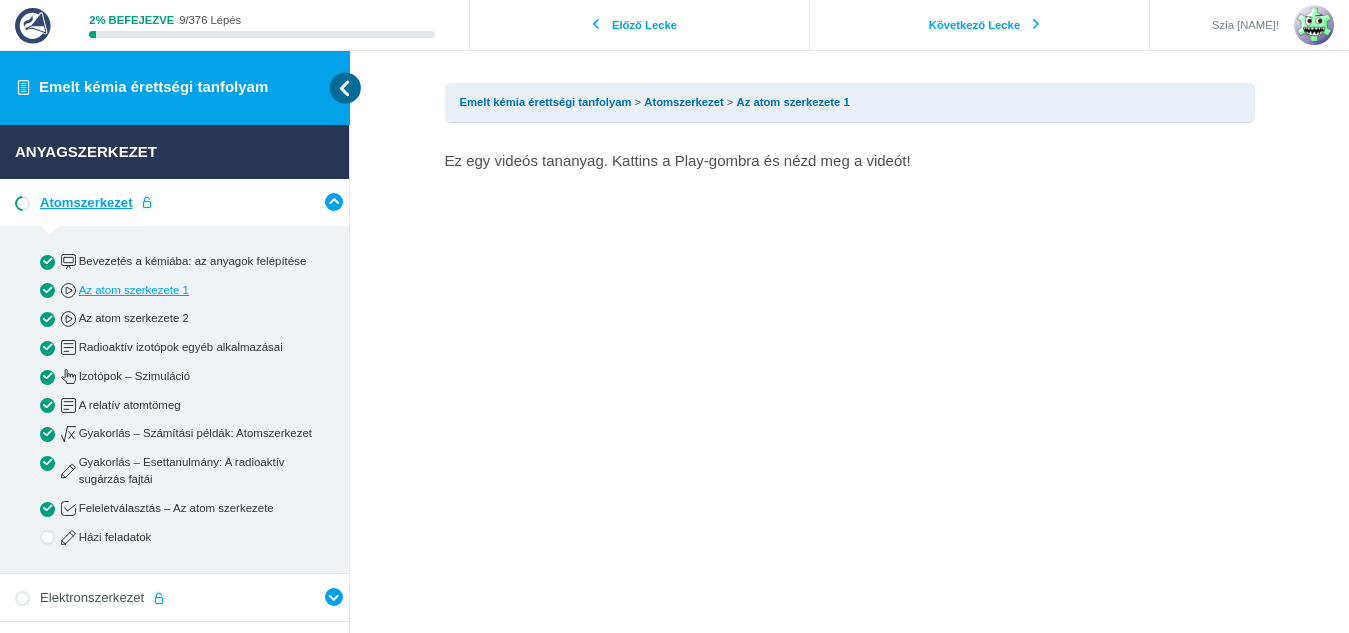 scroll, scrollTop: 0, scrollLeft: 0, axis: both 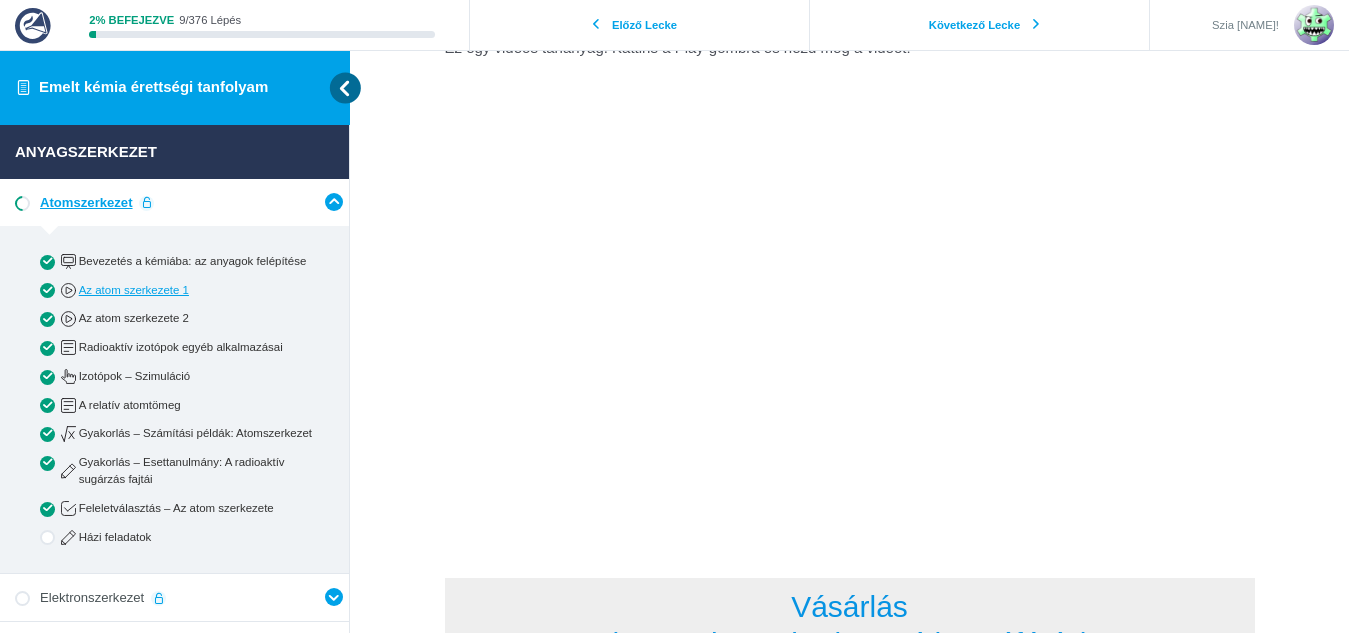 click on "Ez egy videós tananyag. Kattins a Play-gombra és nézd meg a videót!
Vásárlás (2025. decemberig tartó hozzáférés)
A tanfolyam a 2025 őszi vizsgaidőszak végéig tartó hozzáféréssel  79.900 Ft . Lehetőséged van 3 részletben is fizetni, ekkor  3×29.900 Ft  a tanfolyam ára.
Részletfizetés esetén az első részlet befizetését követően hozzáférést kapsz a tanfolyamhoz. A második részlet befizetésének esedékessége  1 hónappal a beiratkozást követően  a harmadik részleté  2 hónappal a beiratkozást követően .
Vásárlás – 79.900 Ft
Vásárlás – 3×29.900 Ft
(Más vizsgaidőszakban fogsz érettségizni? Van lehetőség más vizsgaidőszak végén lejáró hozzáféréssel is beiratkozni! Írj egy emailt ( vargaszabolcs@biokemonline.com ) és megkapod az ezzel kapcsolatos részleteket!)" at bounding box center [850, 557] 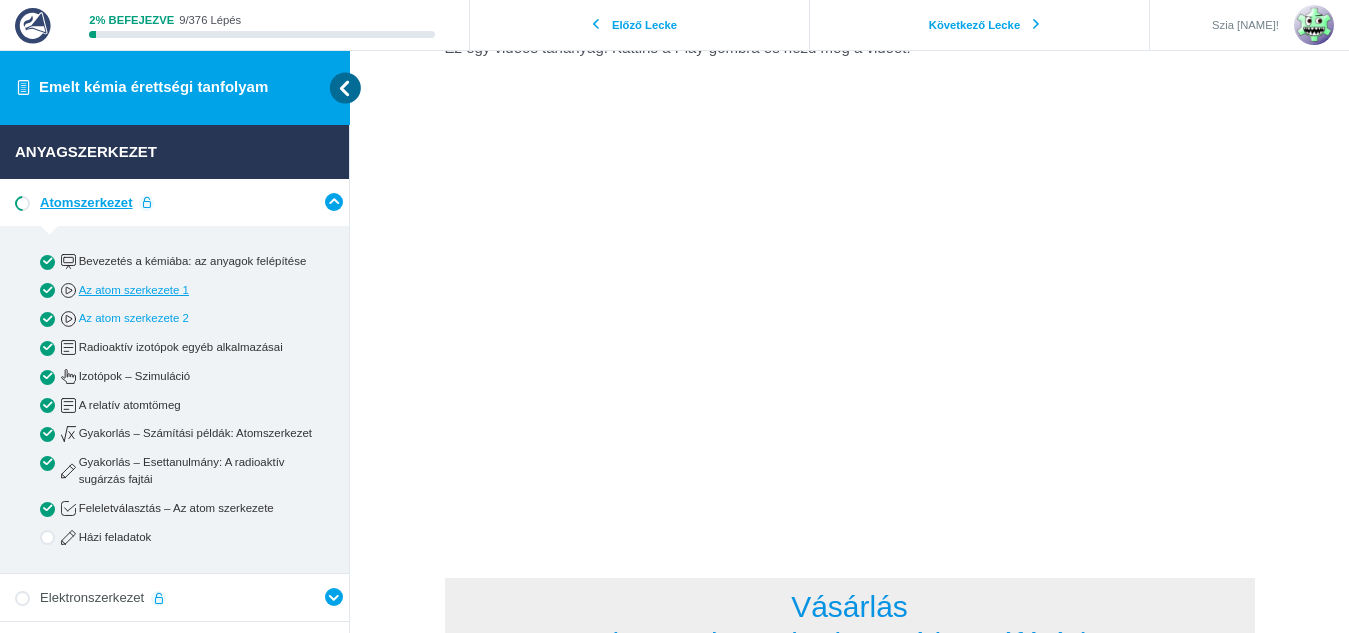 click on "Az atom szerkezete 2" at bounding box center [191, 318] 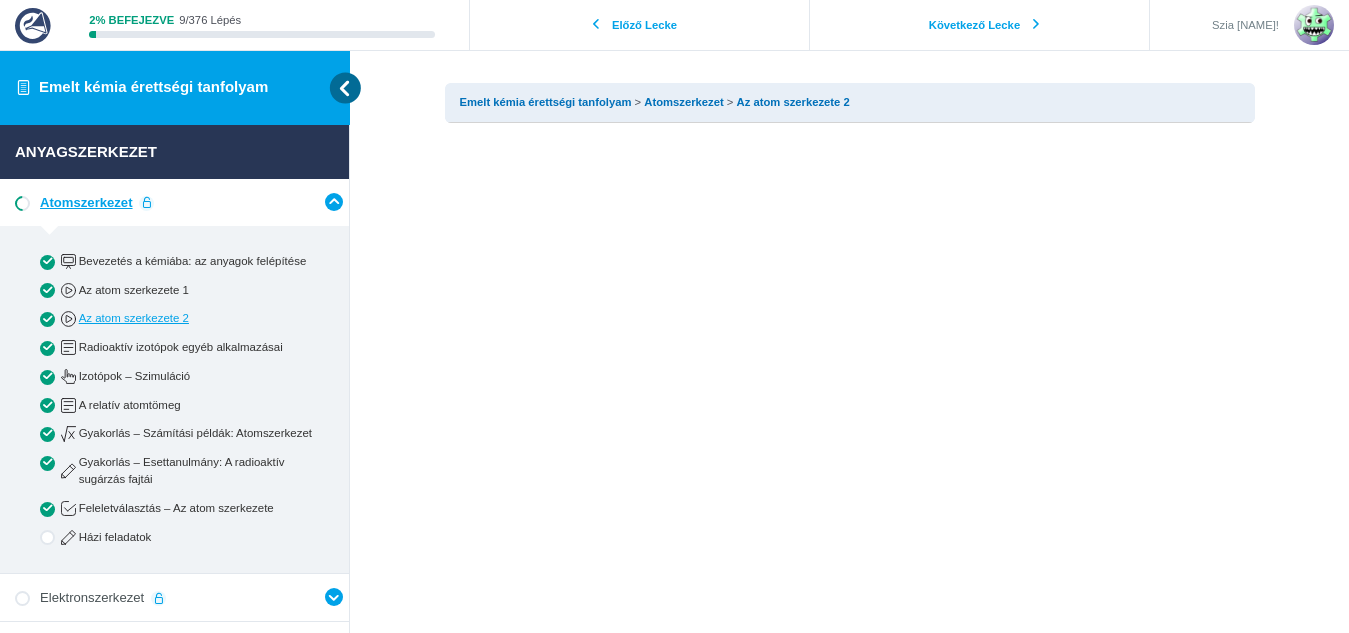 scroll, scrollTop: 0, scrollLeft: 0, axis: both 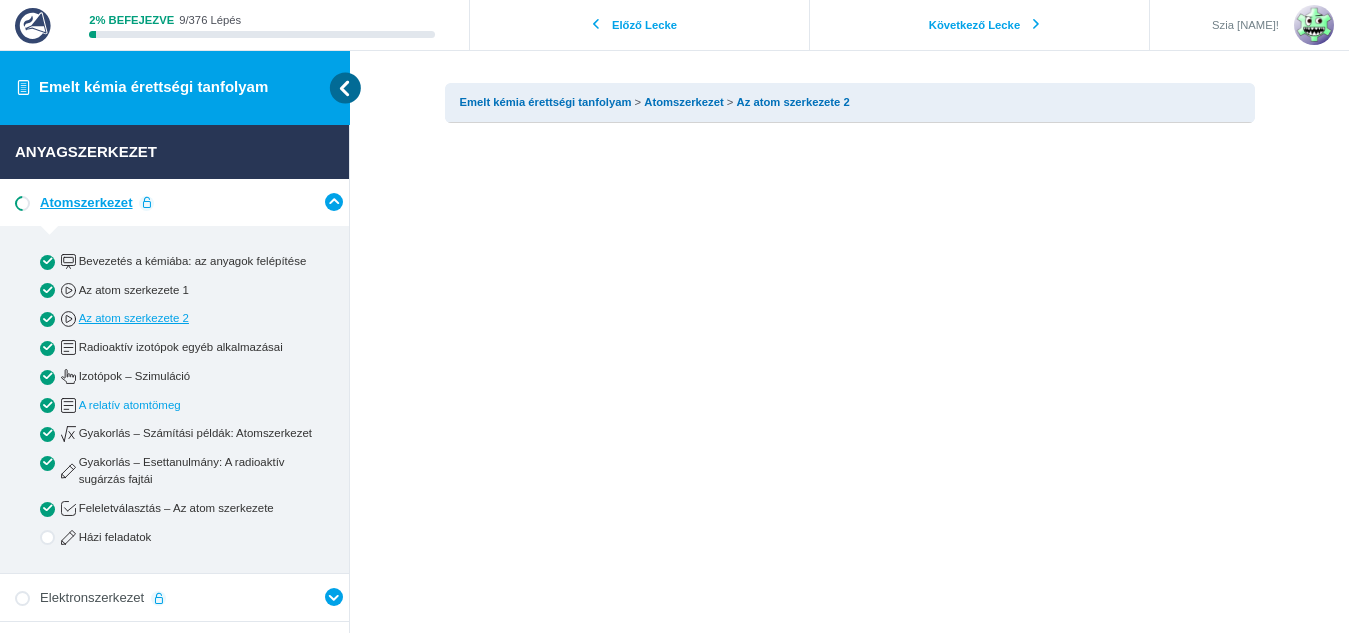 click on "A relatív atomtömeg" at bounding box center (191, 405) 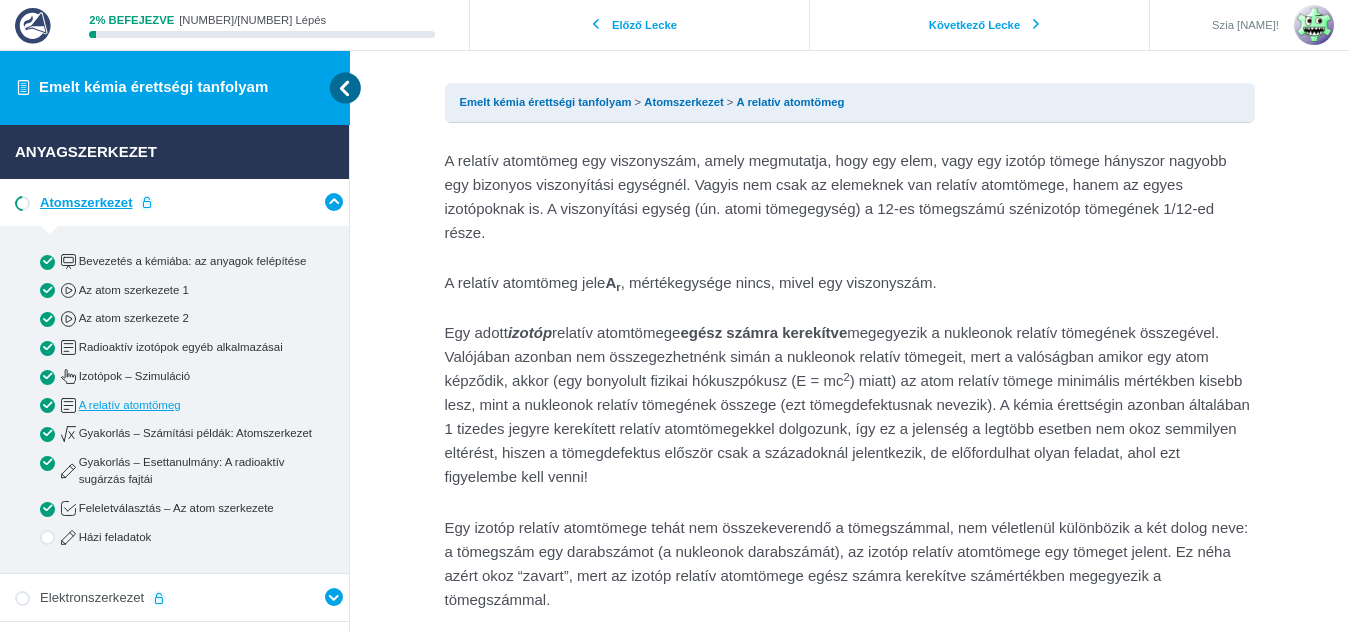 scroll, scrollTop: 0, scrollLeft: 0, axis: both 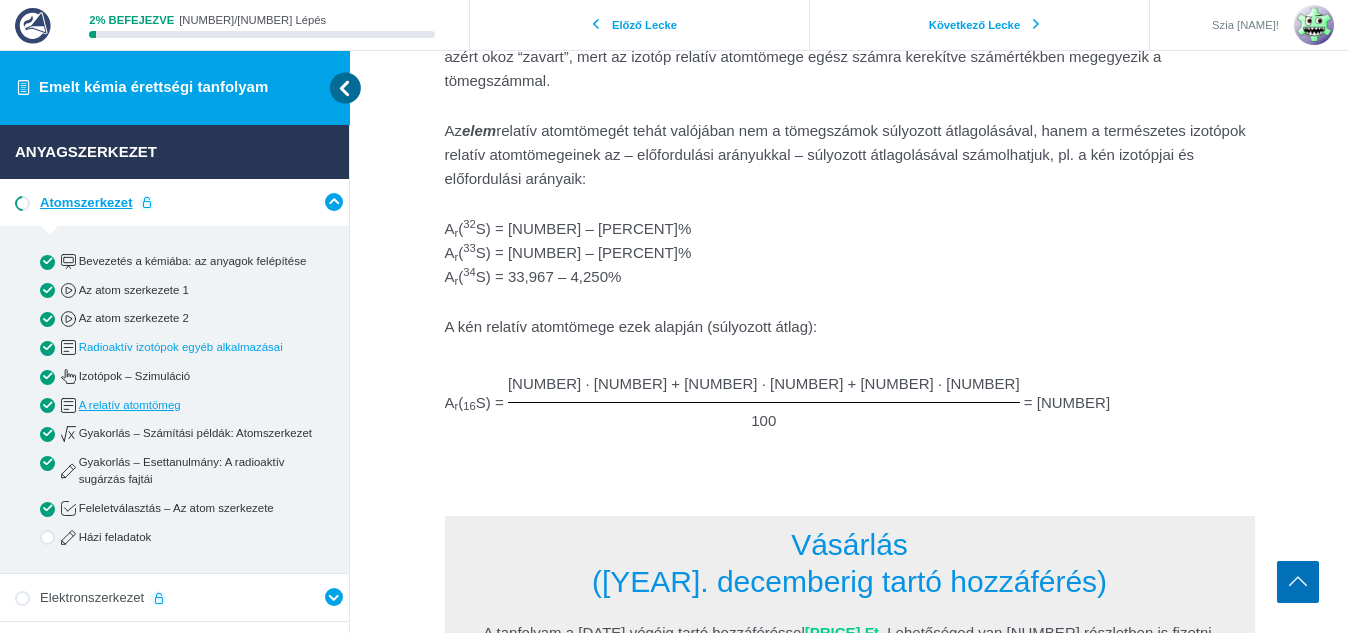 click on "Radioaktív izotópok egyéb alkalmazásai" at bounding box center [191, 347] 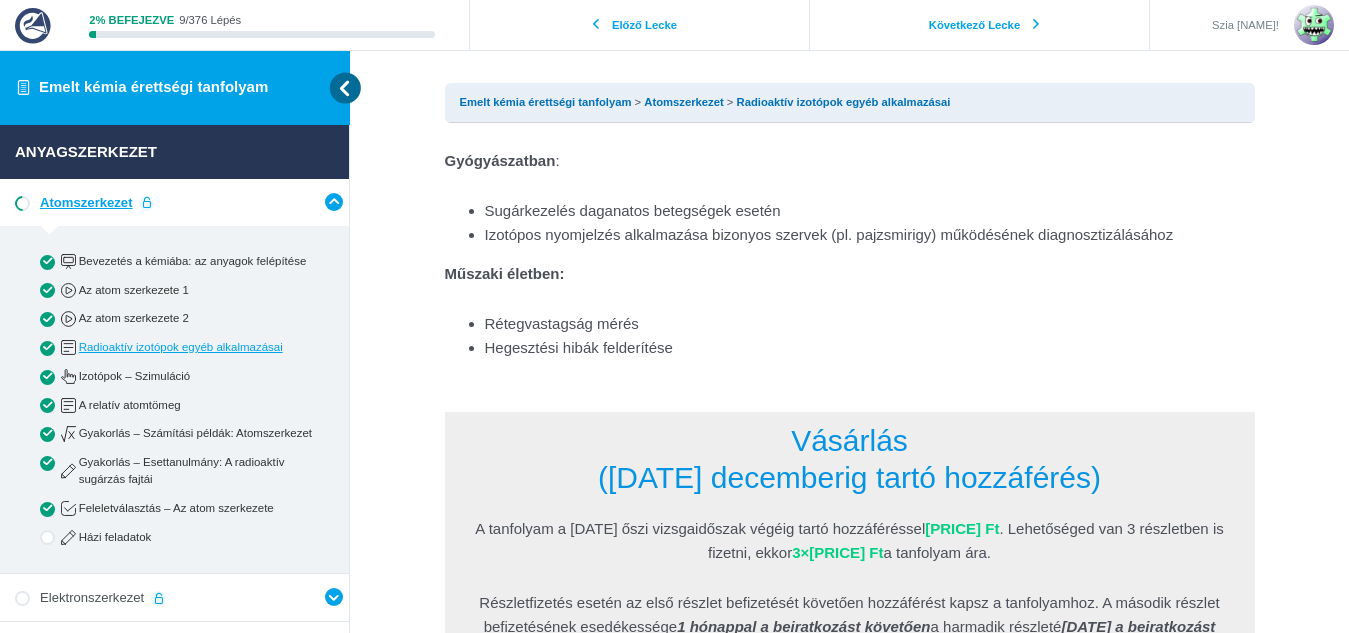 scroll, scrollTop: 0, scrollLeft: 0, axis: both 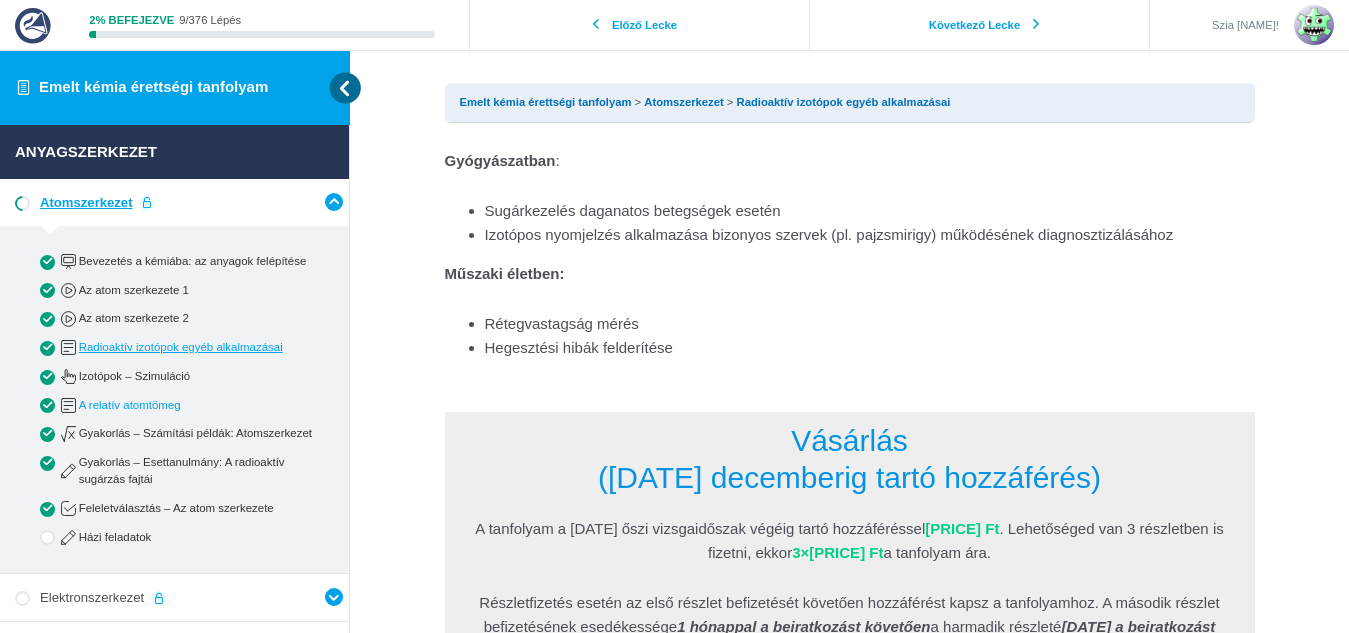 click on "A relatív atomtömeg" at bounding box center (191, 405) 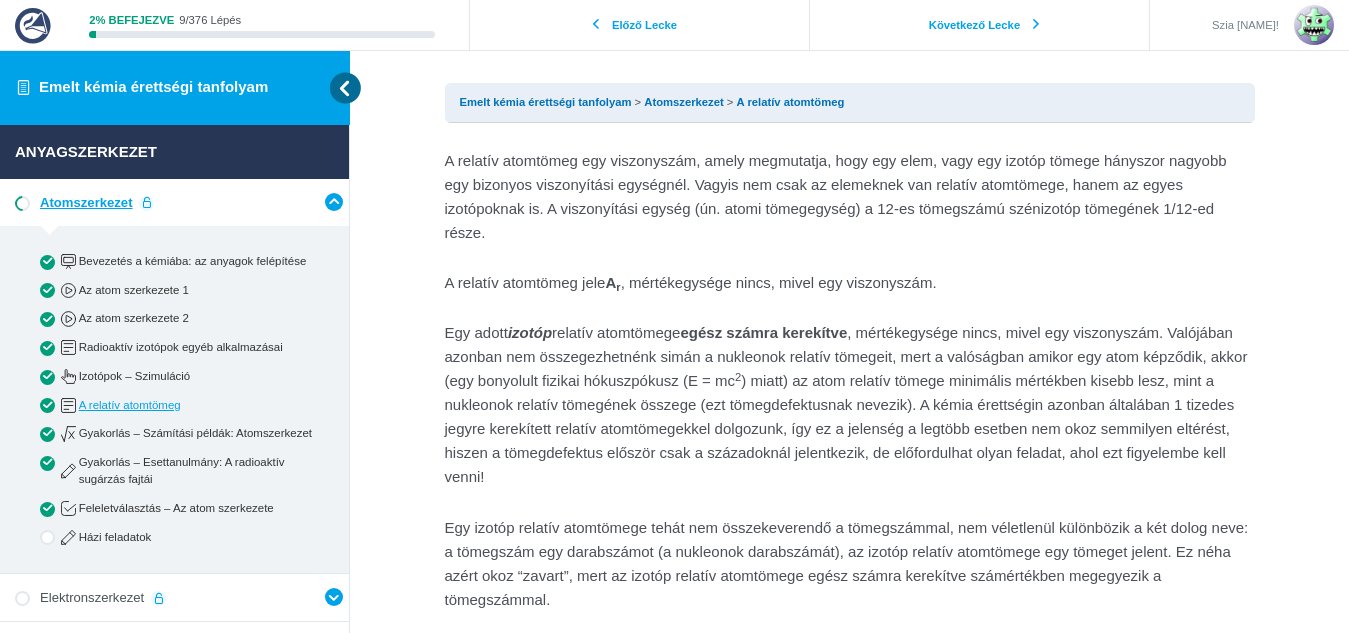 scroll, scrollTop: 0, scrollLeft: 0, axis: both 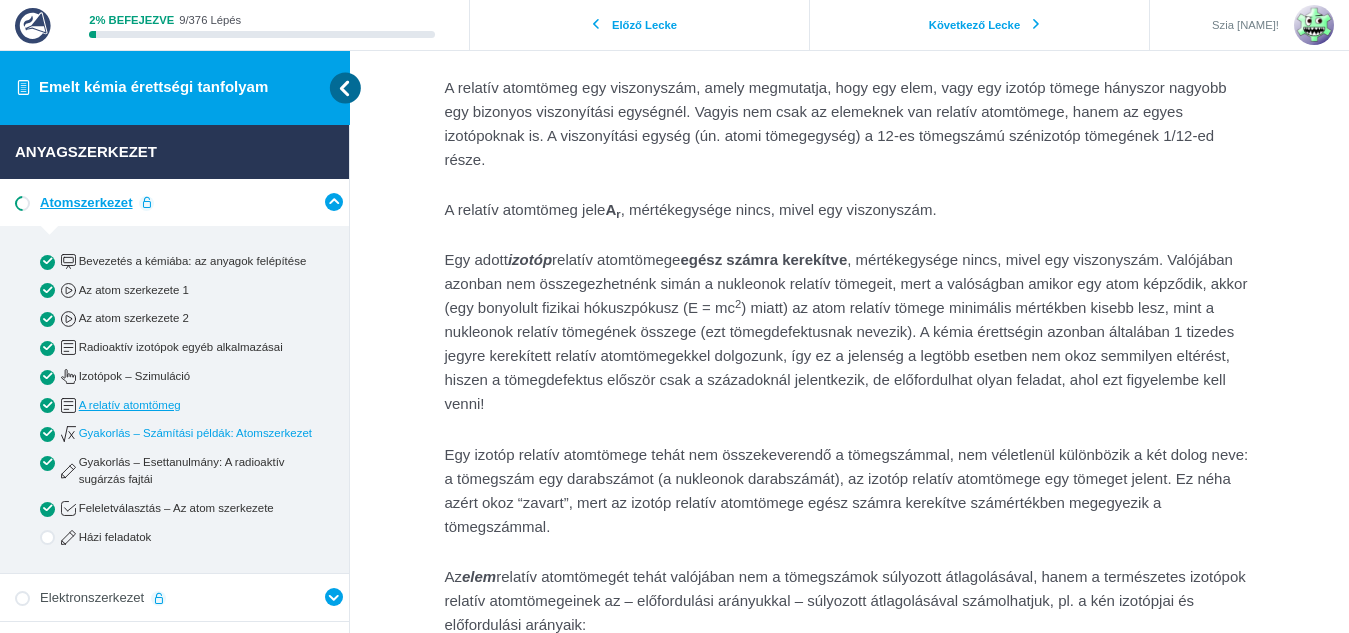 click on "Gyakorlás – Számítási példák: Atomszerkezet" at bounding box center (191, 433) 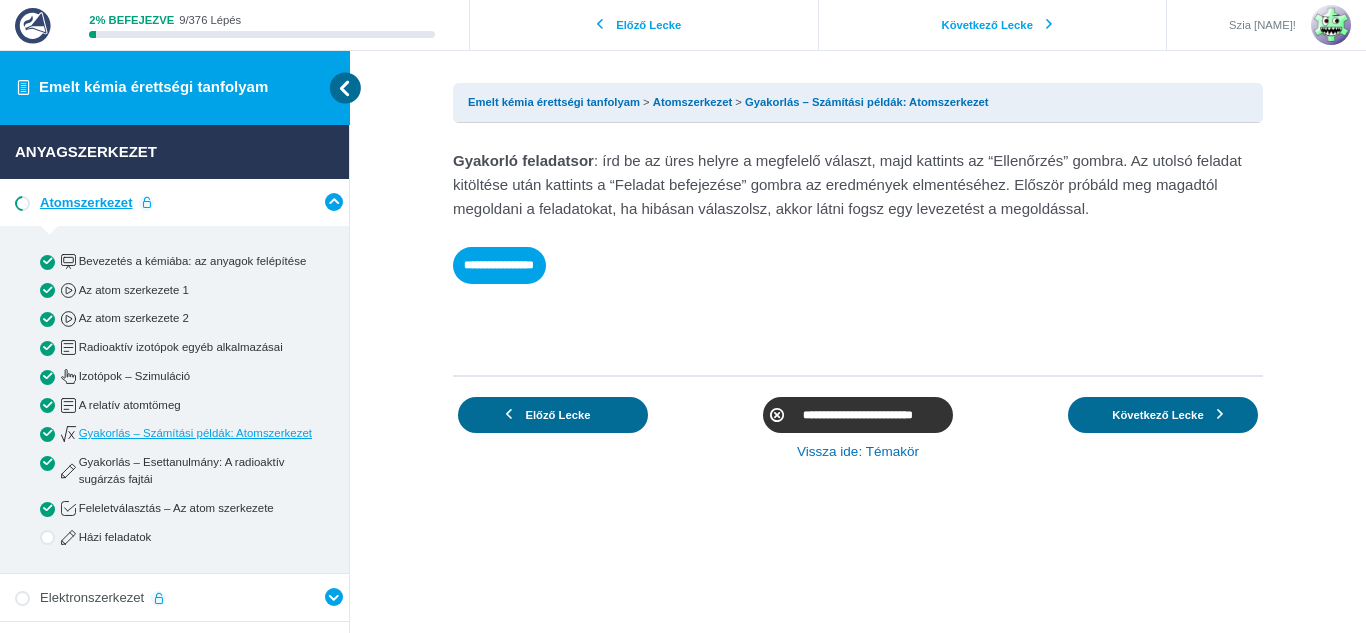 scroll, scrollTop: 0, scrollLeft: 0, axis: both 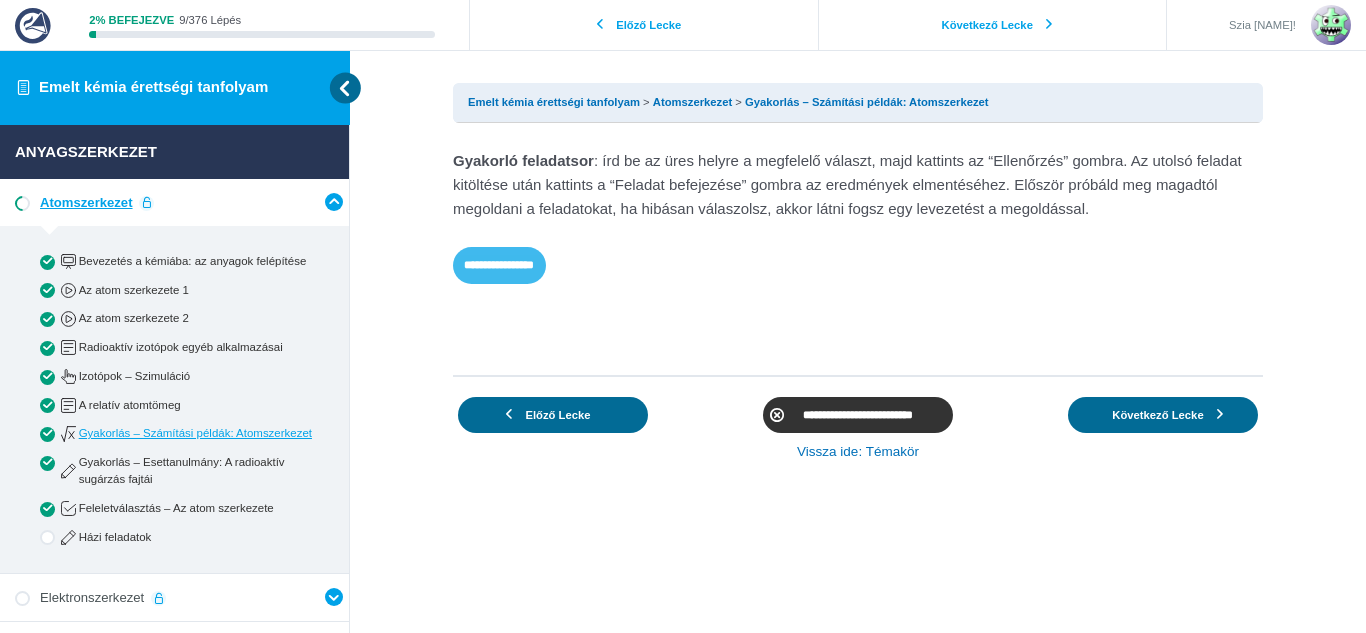 click on "**********" at bounding box center (499, 265) 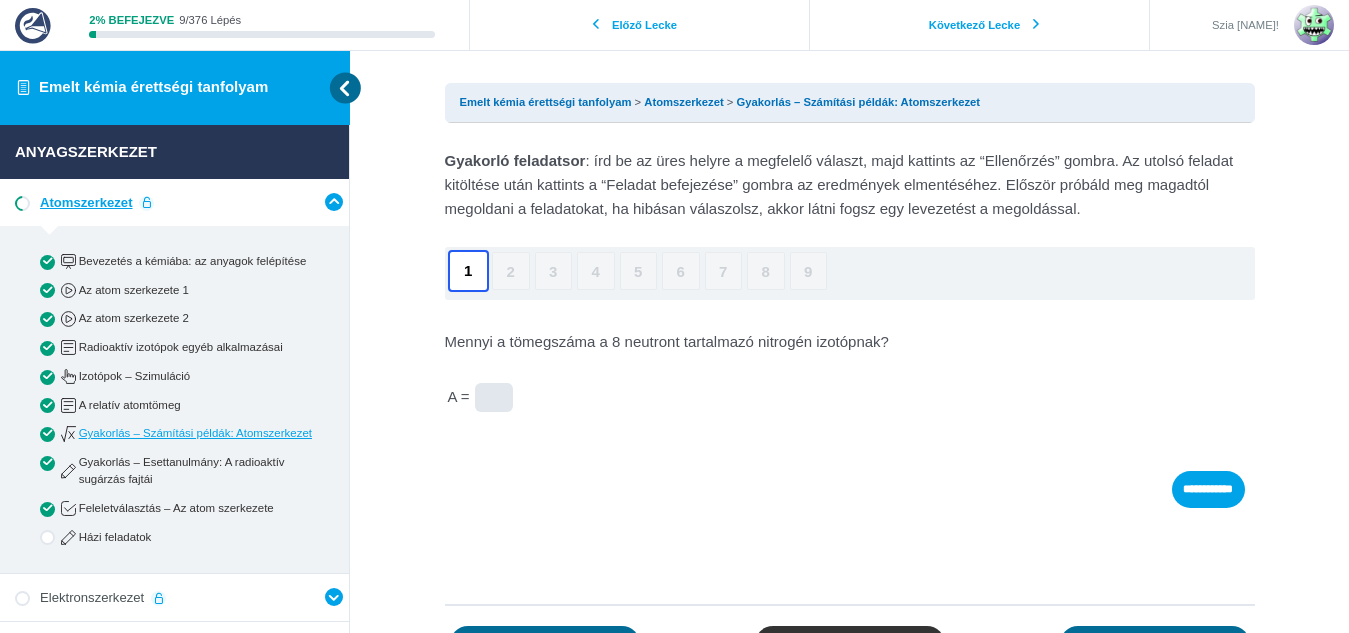 click at bounding box center (493, 398) 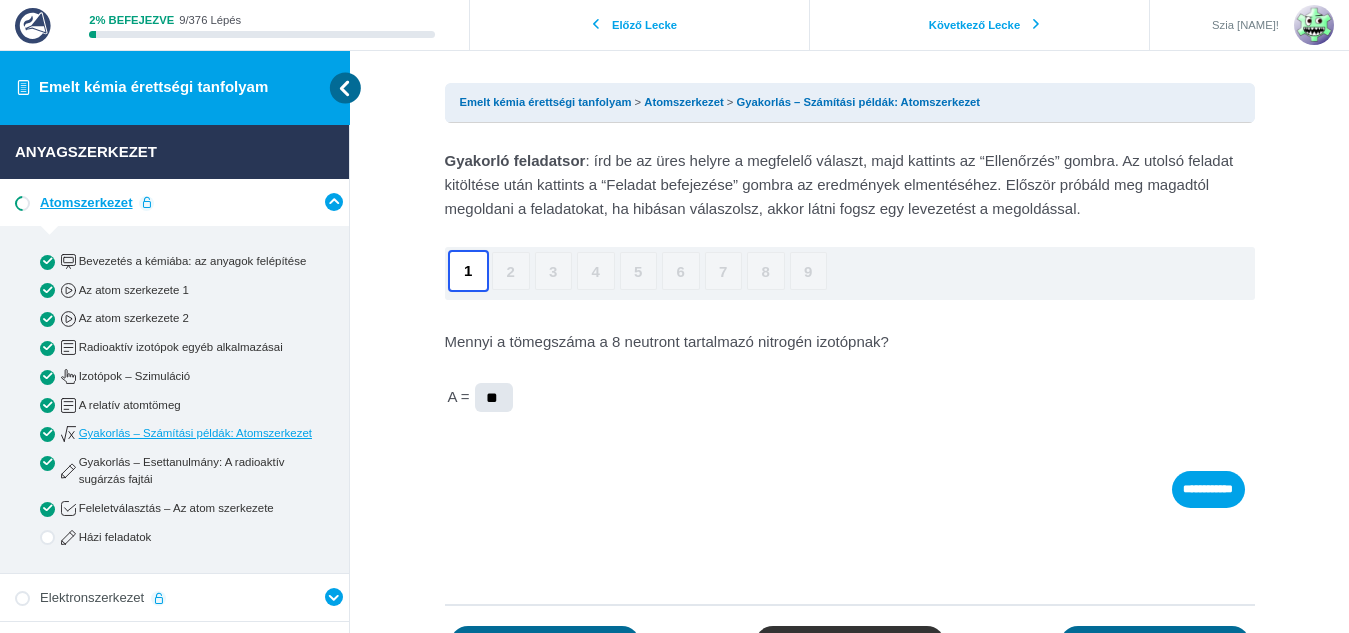 type on "**" 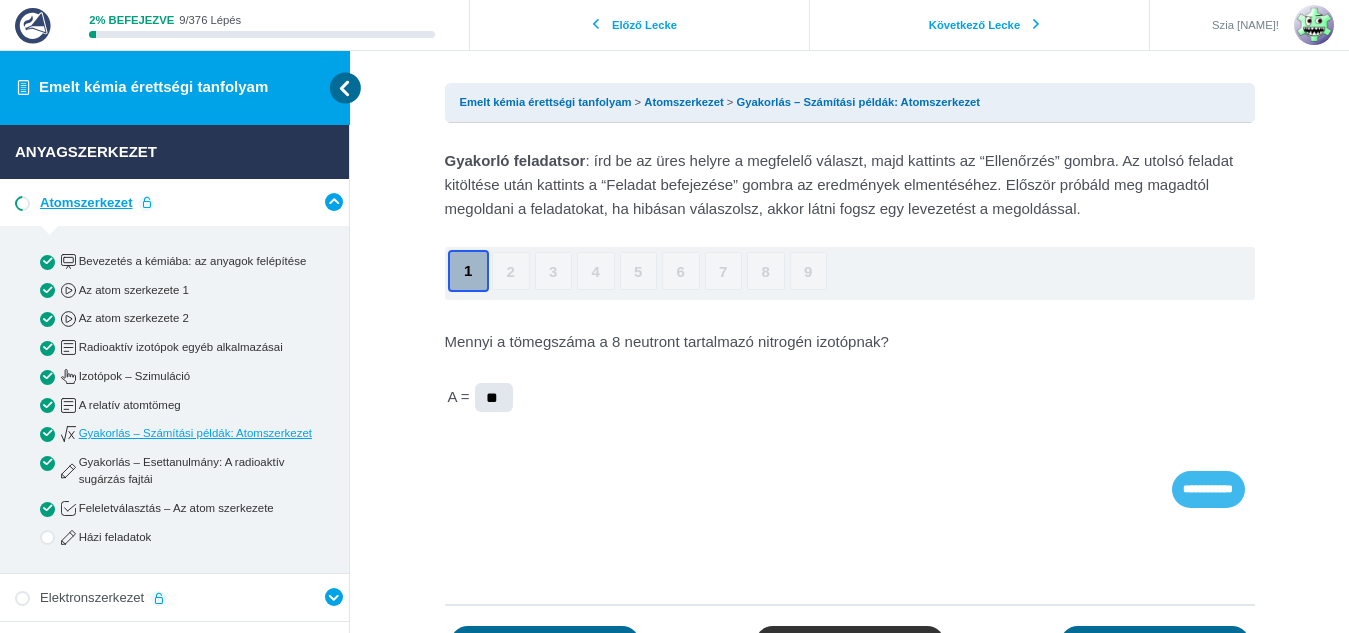 click on "**********" at bounding box center (1208, 489) 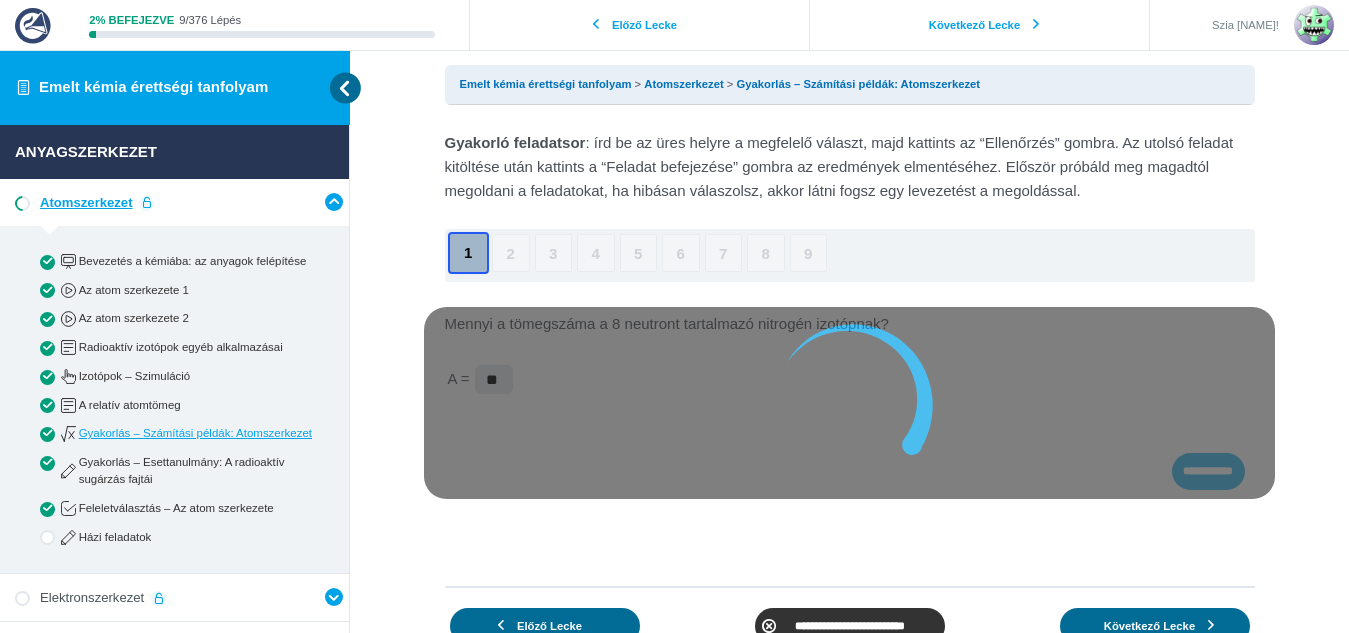 scroll, scrollTop: 104, scrollLeft: 0, axis: vertical 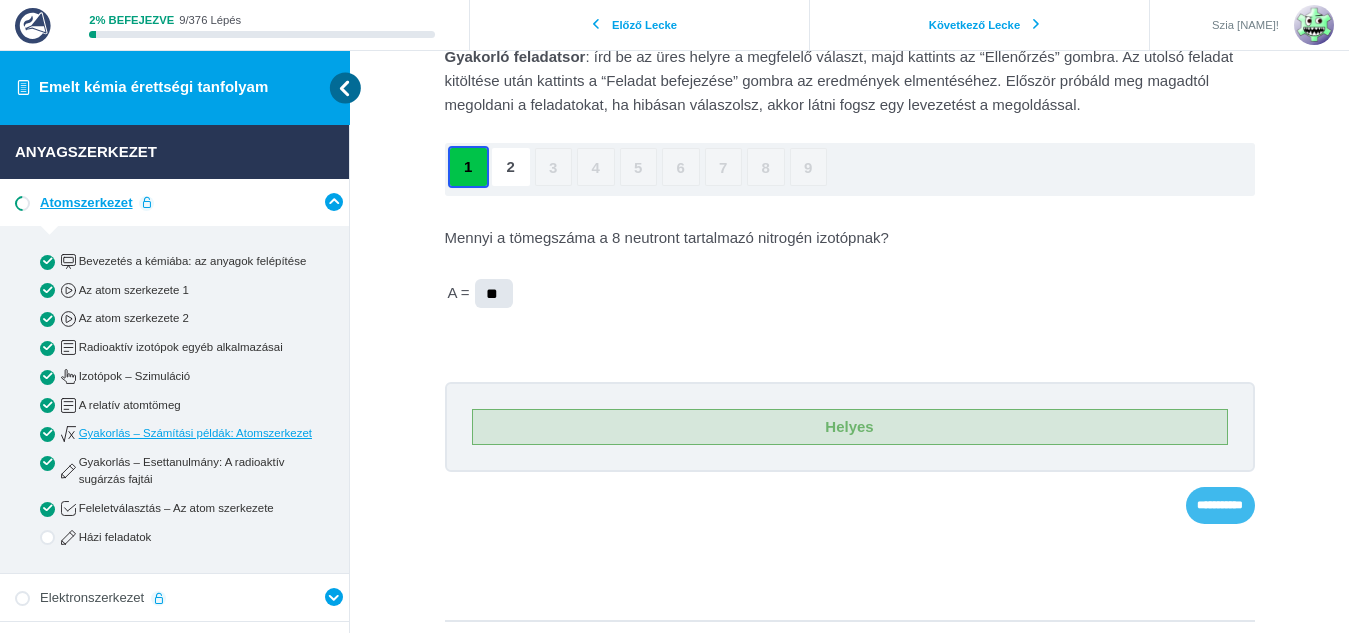 click on "**********" at bounding box center (1220, 505) 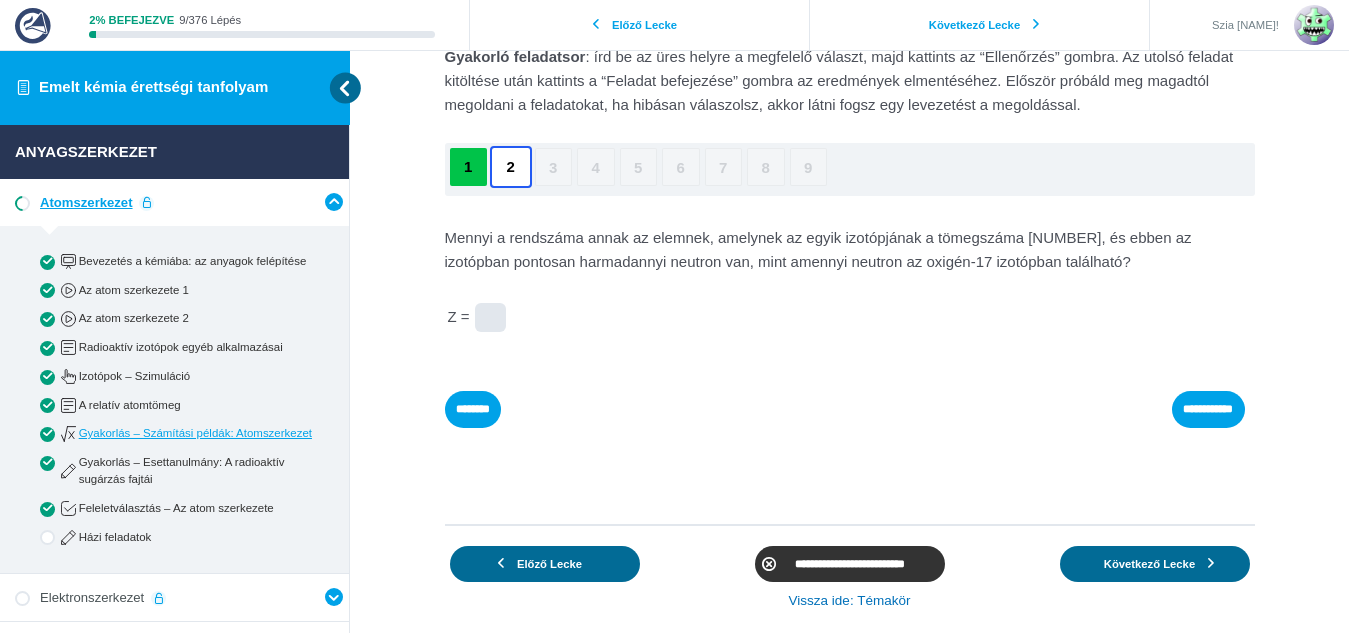 click at bounding box center [0, 0] 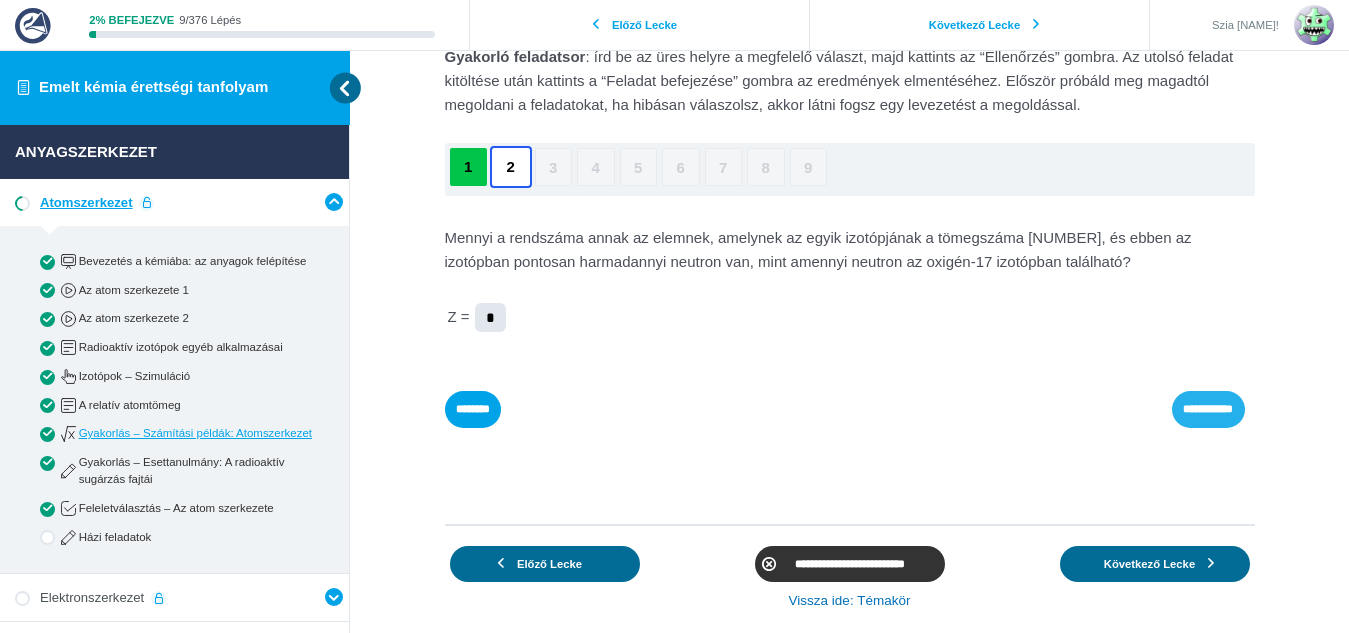 type on "*" 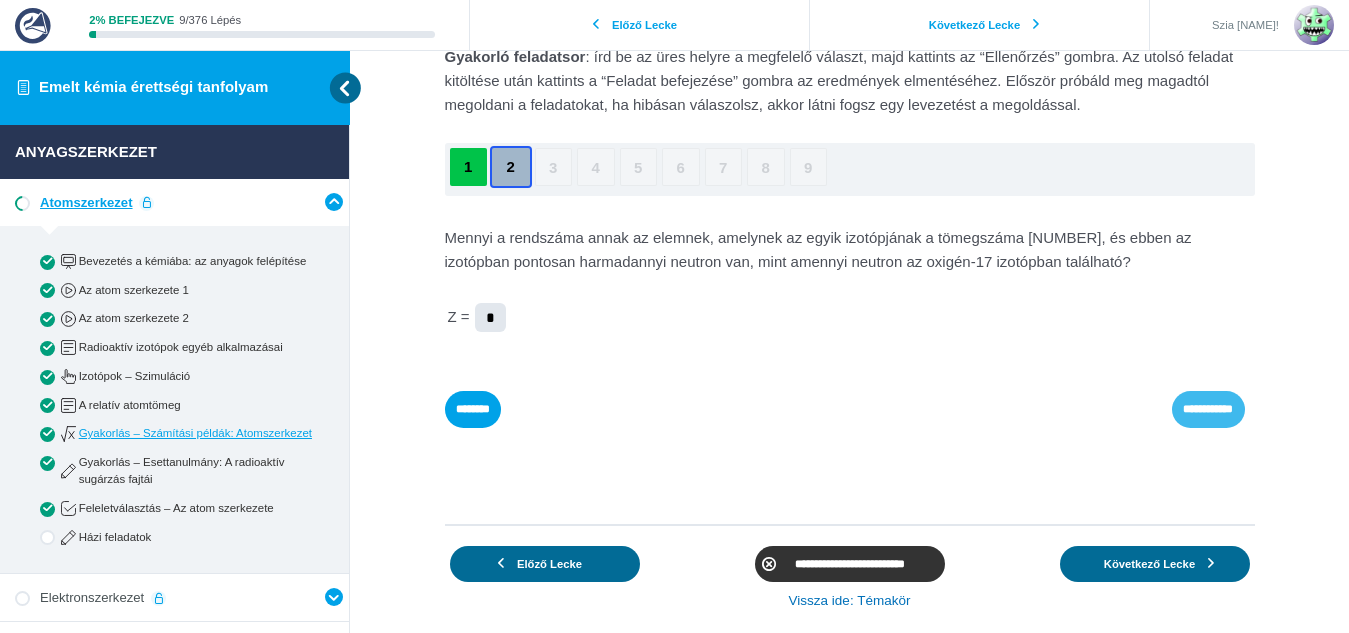 click on "**********" at bounding box center (0, 0) 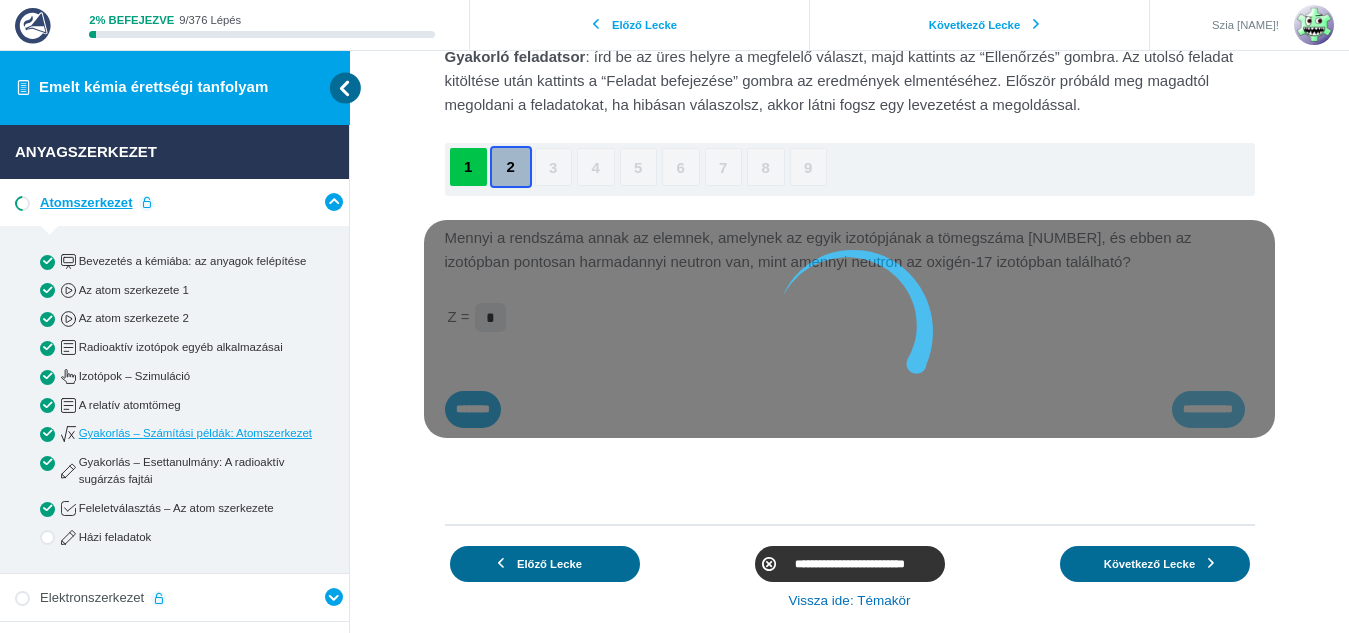 scroll, scrollTop: 116, scrollLeft: 0, axis: vertical 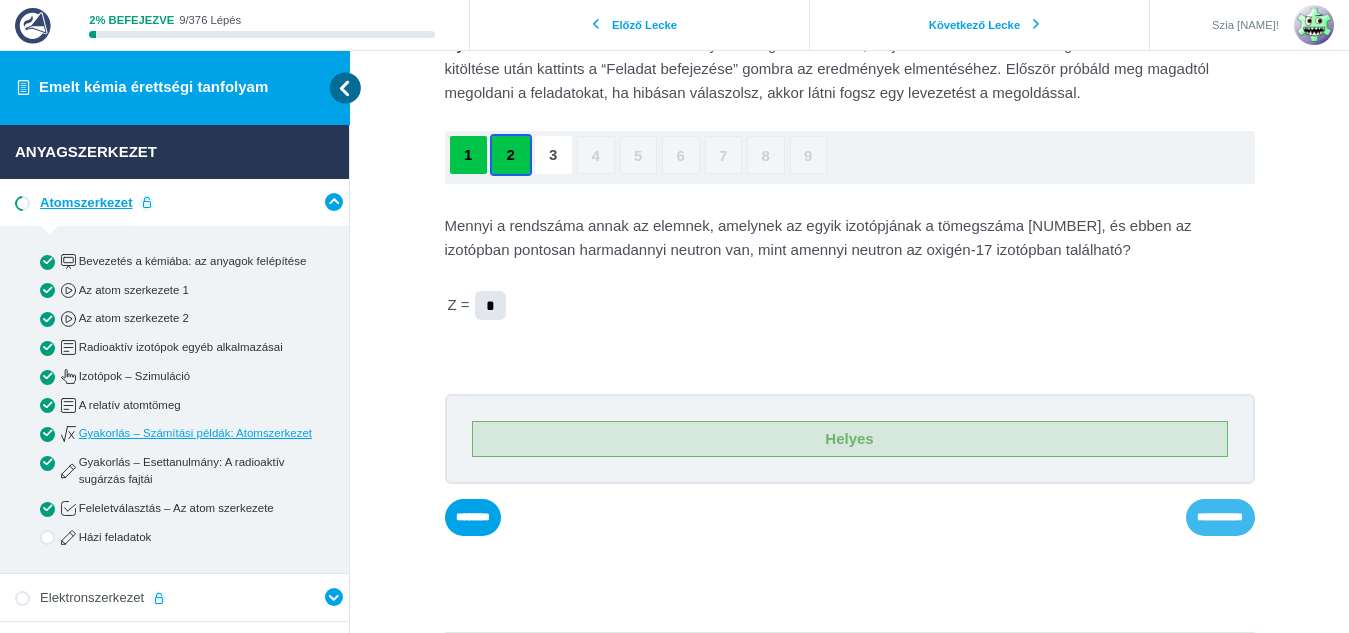 click on "**********" at bounding box center [0, 0] 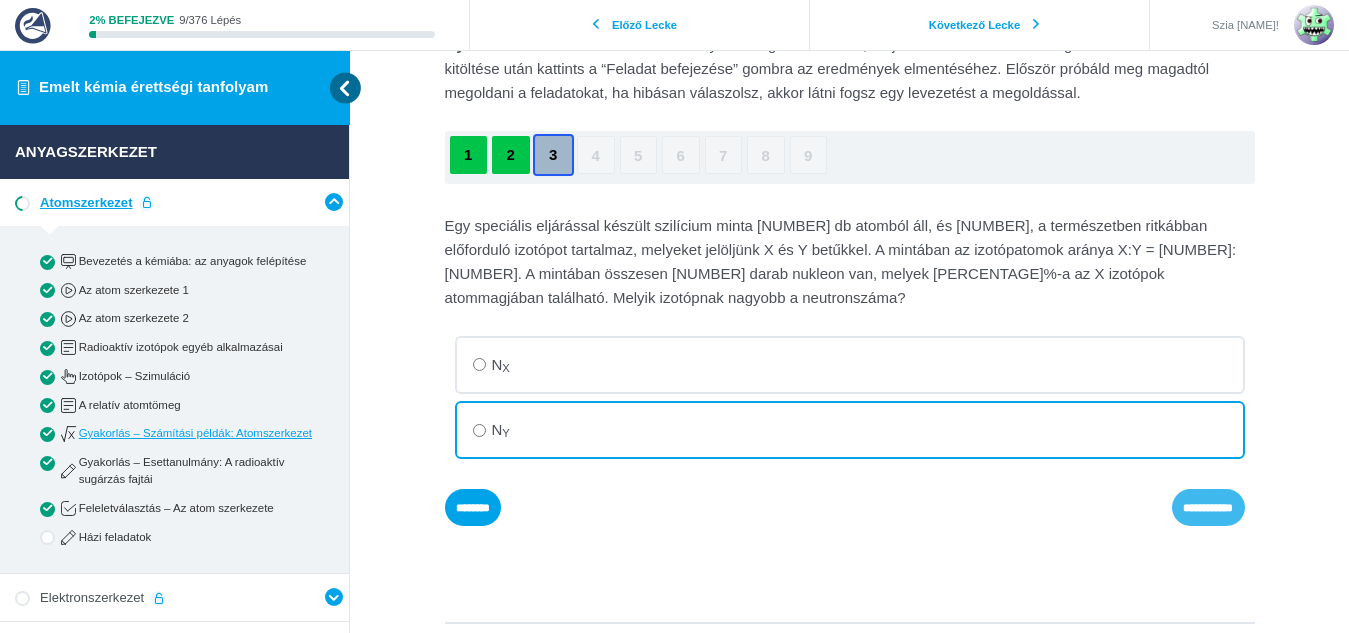 click on "**********" at bounding box center [0, 0] 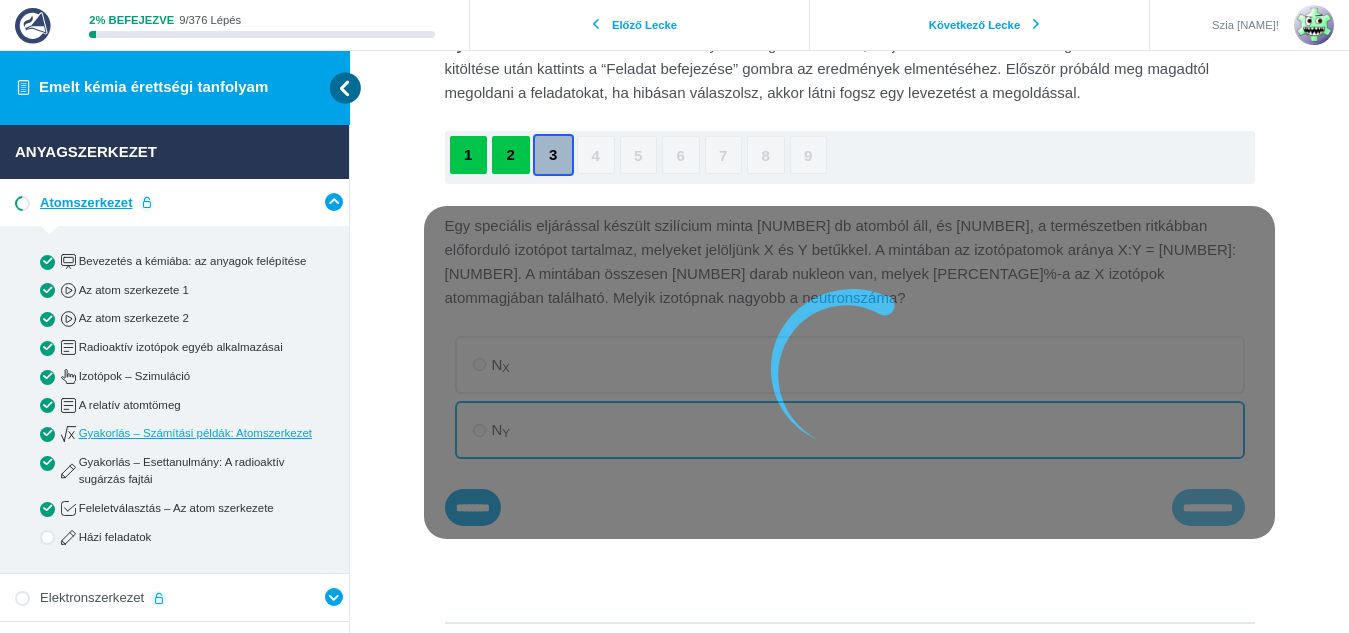 scroll, scrollTop: 159, scrollLeft: 0, axis: vertical 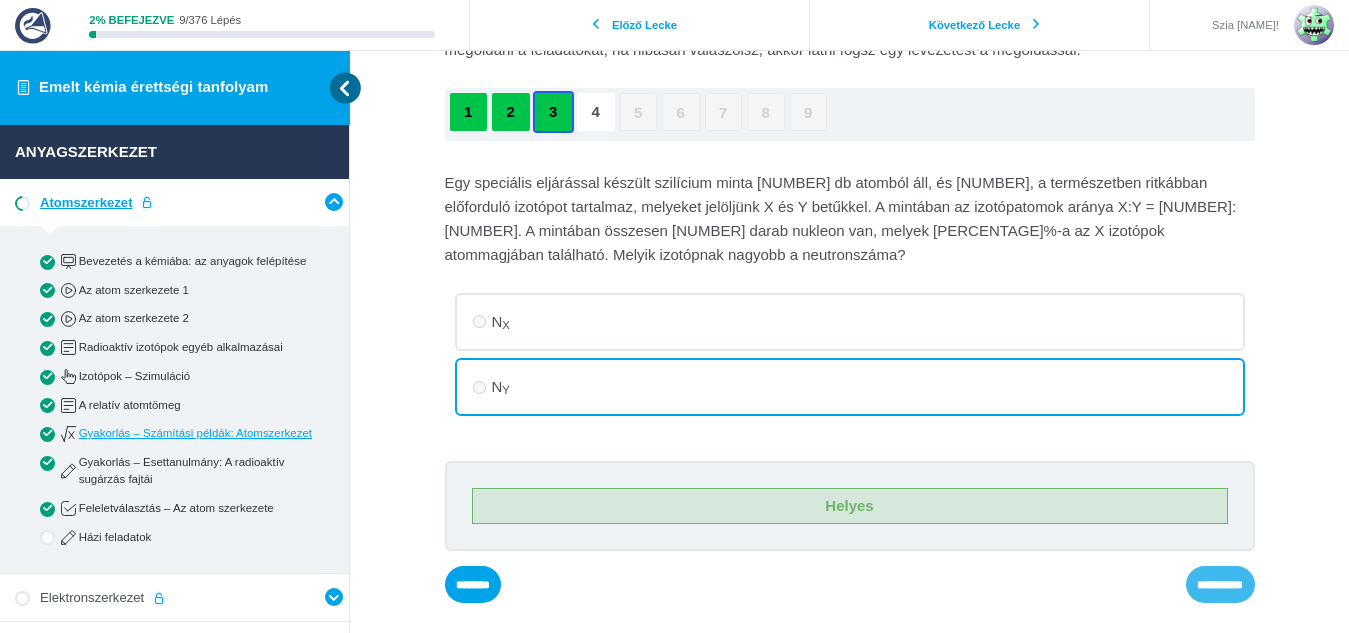 click on "**********" at bounding box center [0, 0] 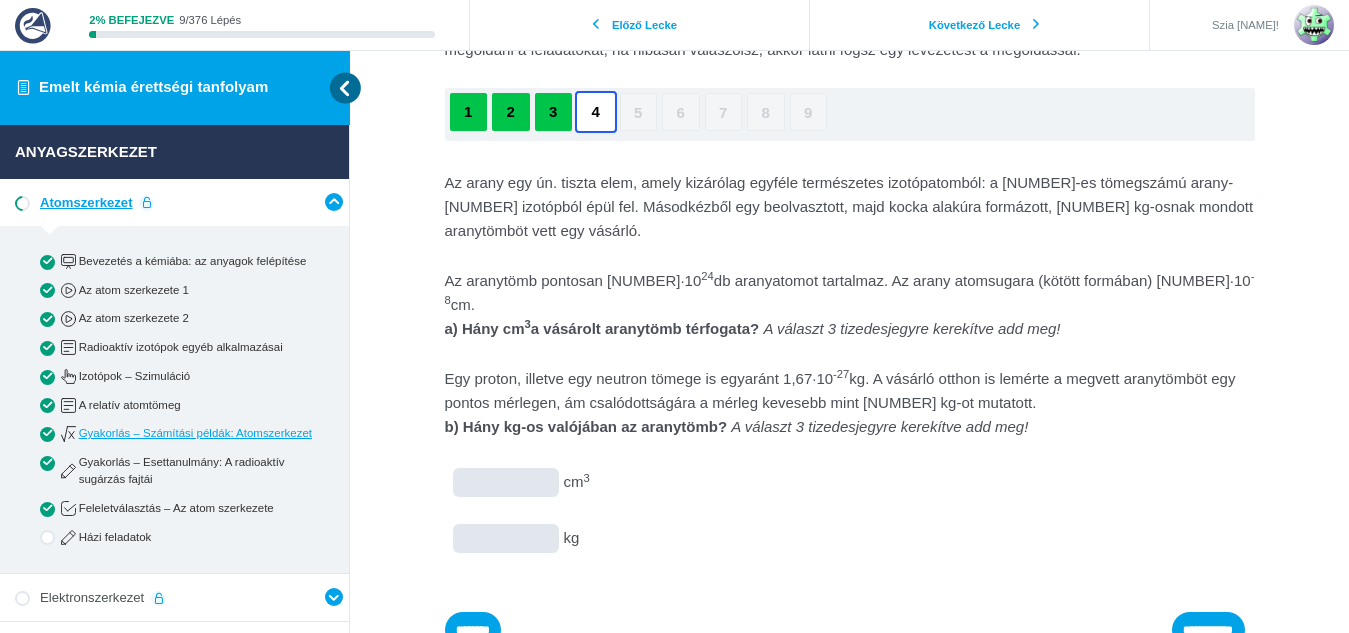click at bounding box center [0, 0] 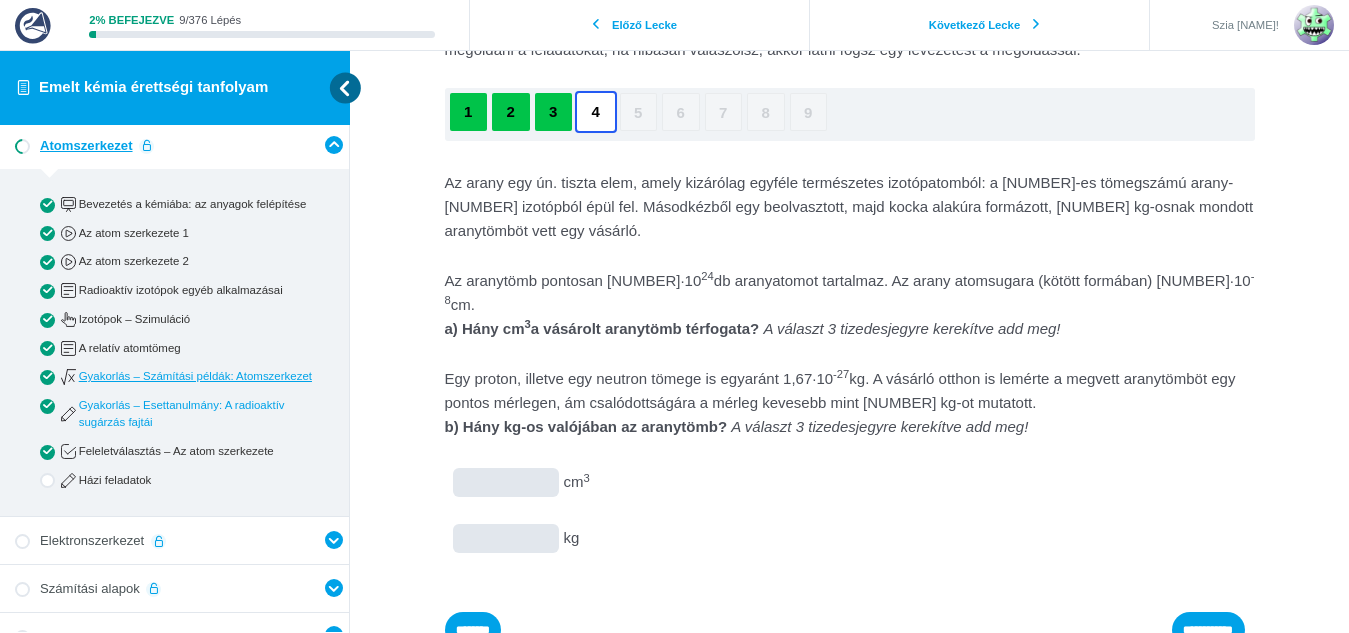 scroll, scrollTop: 58, scrollLeft: 0, axis: vertical 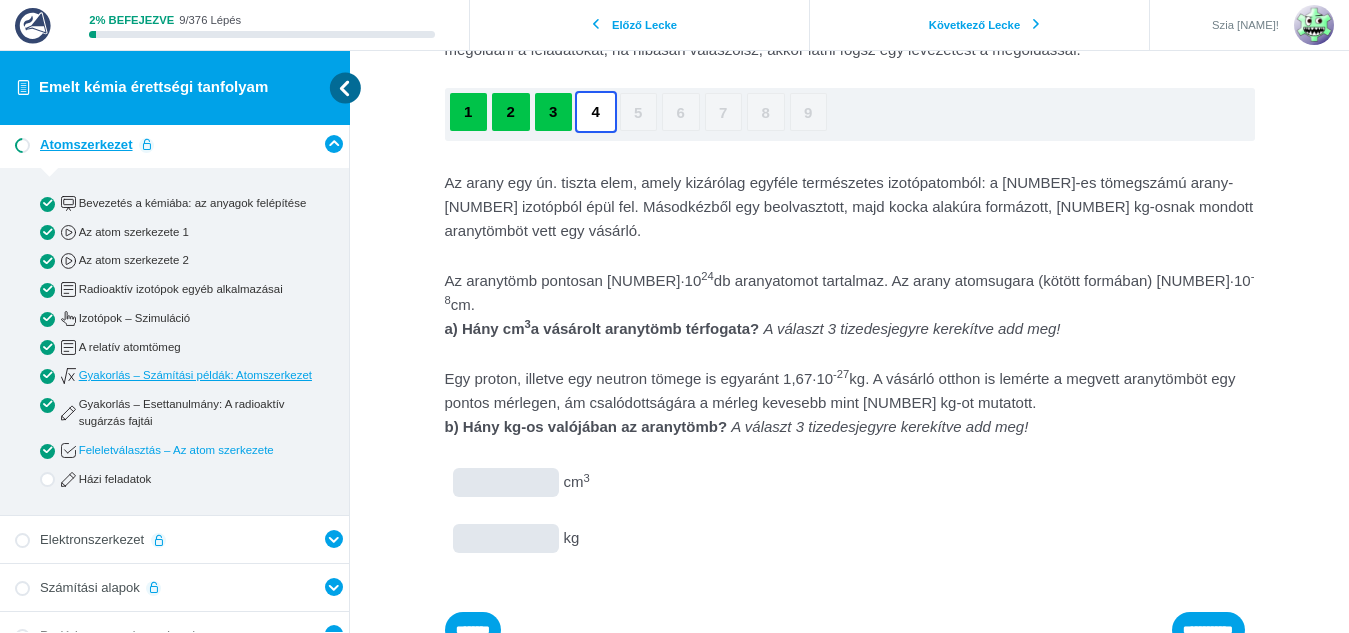 click on "Feleletválasztás – Az atom szerkezete" at bounding box center (191, 450) 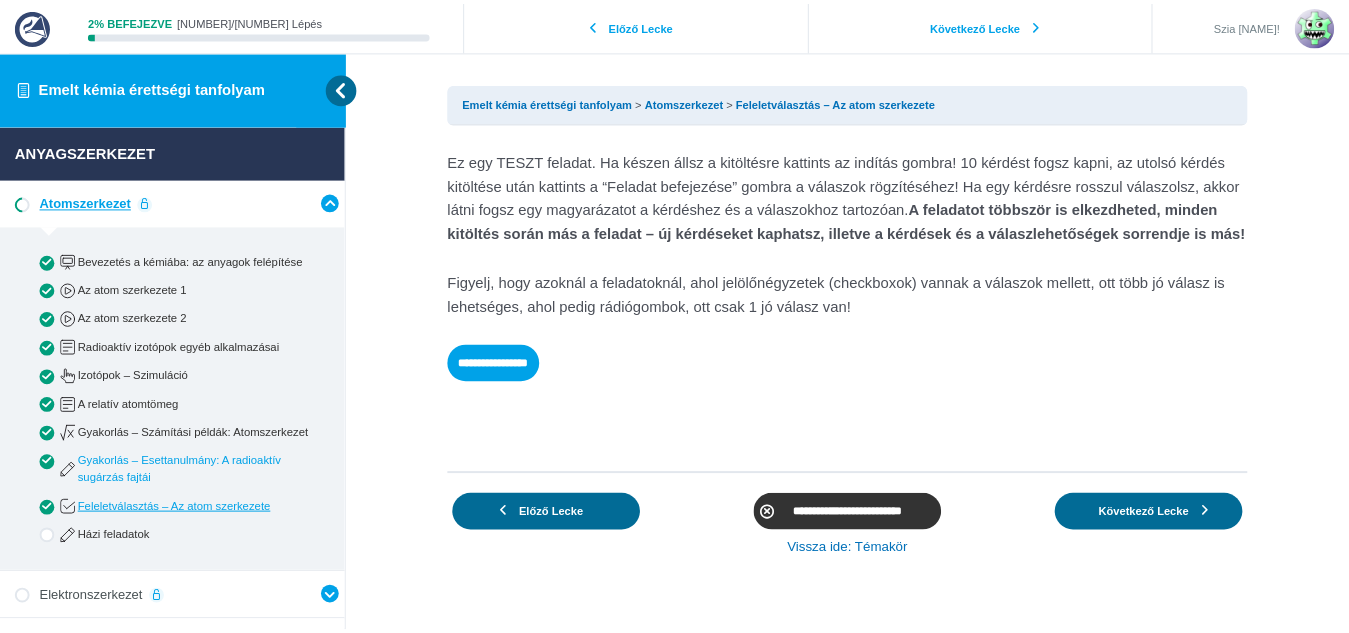 scroll, scrollTop: 0, scrollLeft: 0, axis: both 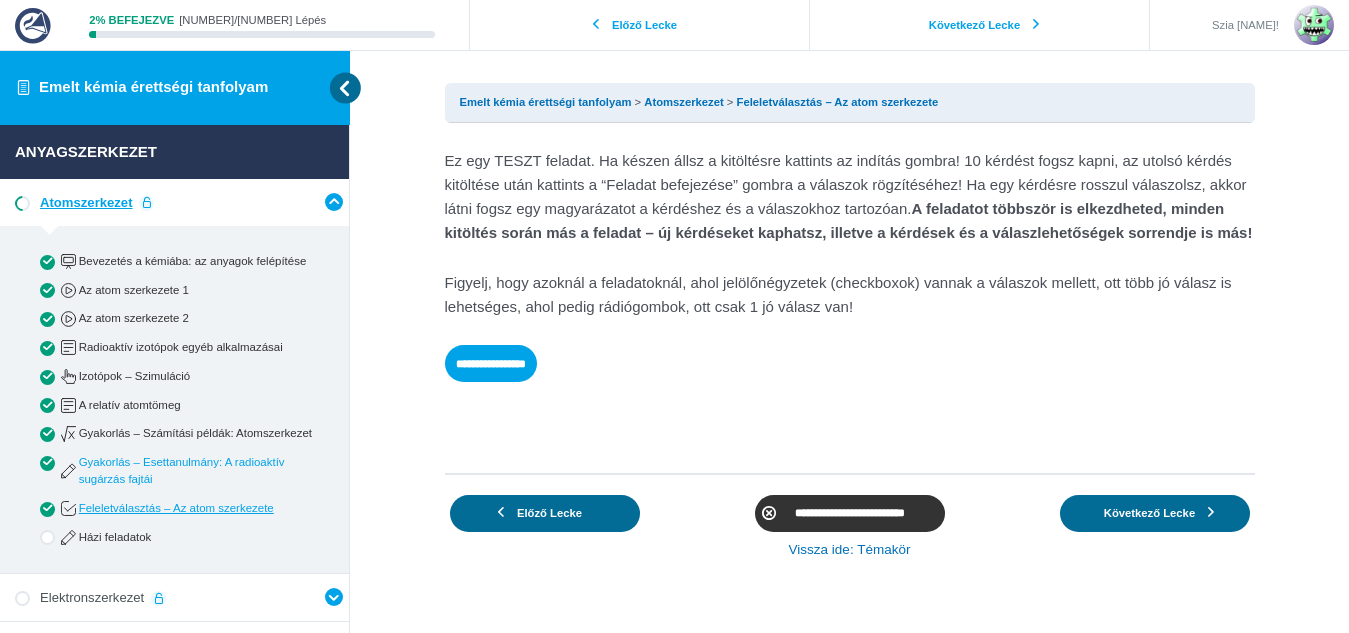 click on "Gyakorlás – Esettanulmány: A radioaktív sugárzás fajtái" at bounding box center (191, 471) 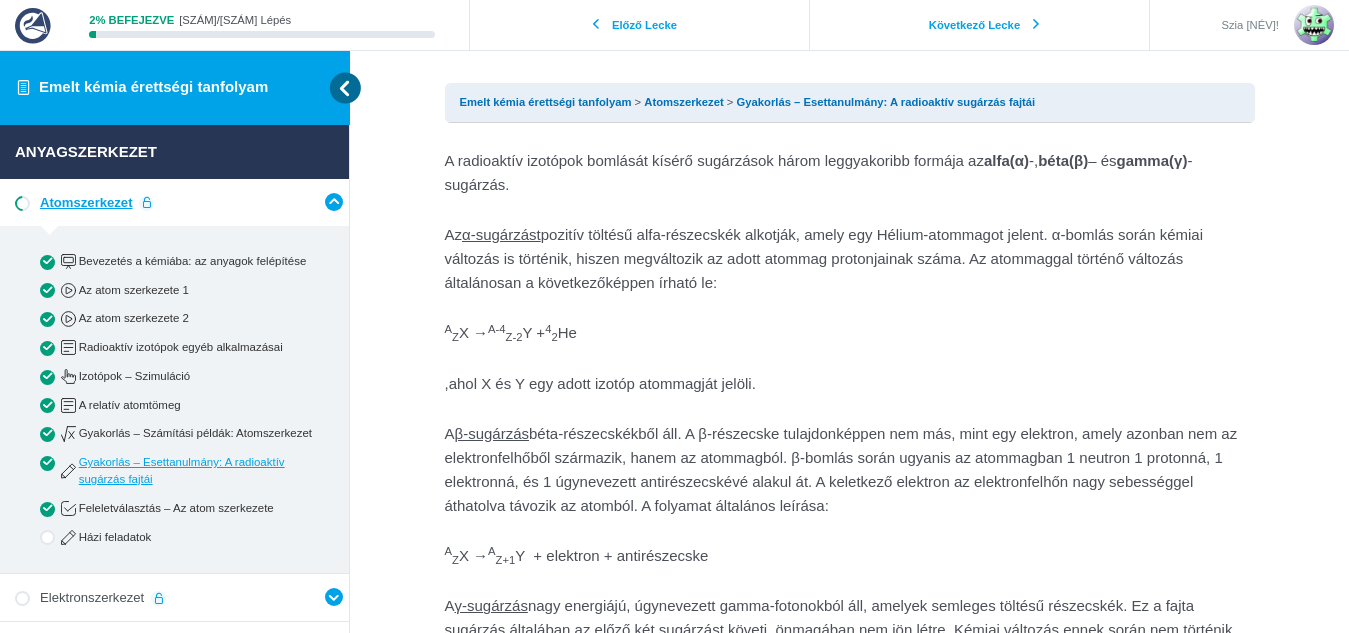 scroll, scrollTop: 0, scrollLeft: 0, axis: both 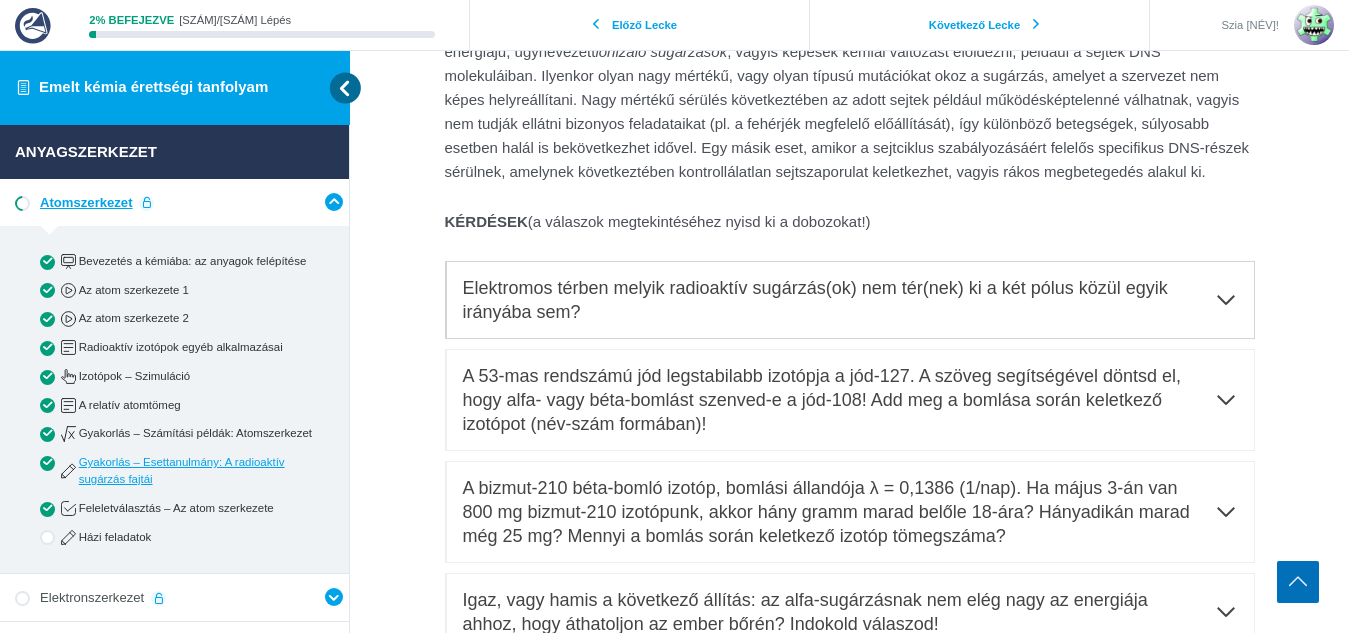 click at bounding box center (1226, 300) 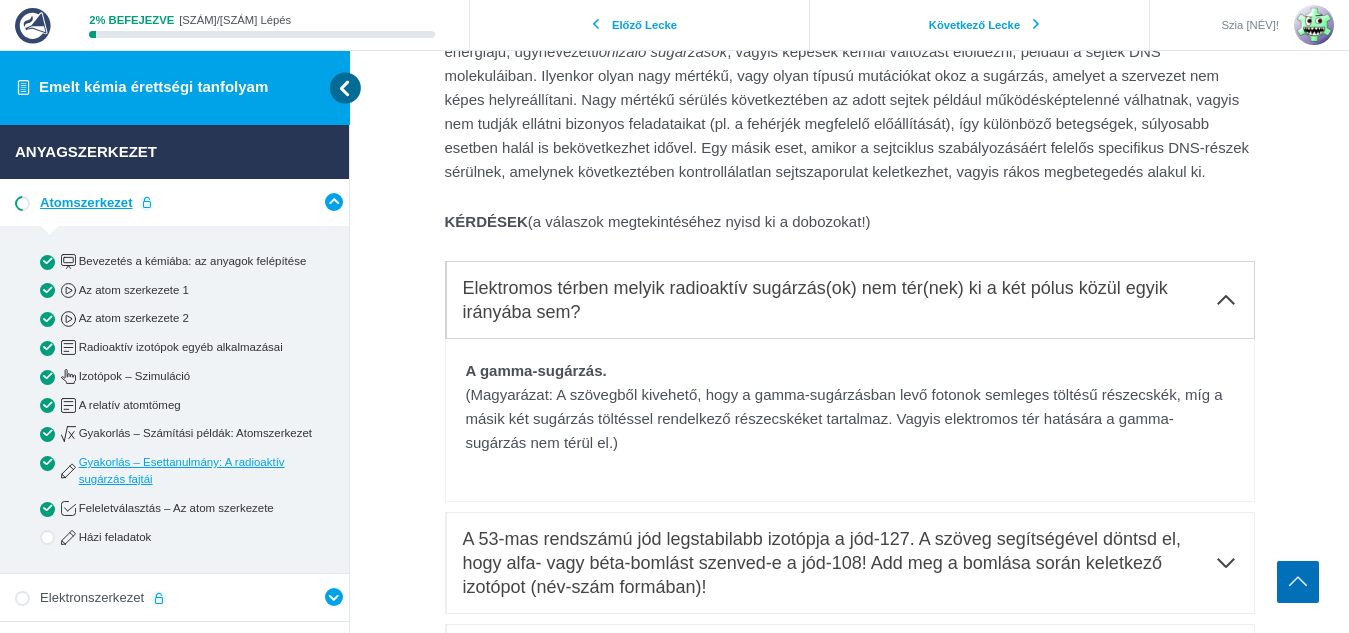 click at bounding box center [1226, 300] 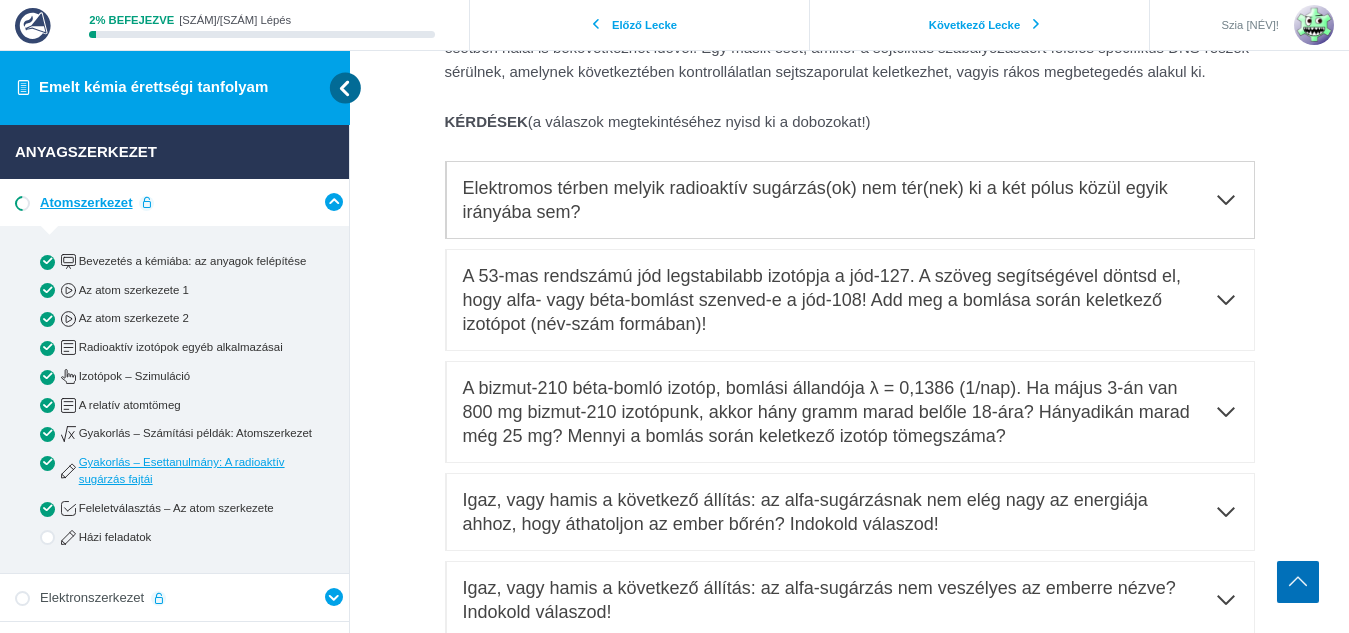 scroll, scrollTop: 1240, scrollLeft: 0, axis: vertical 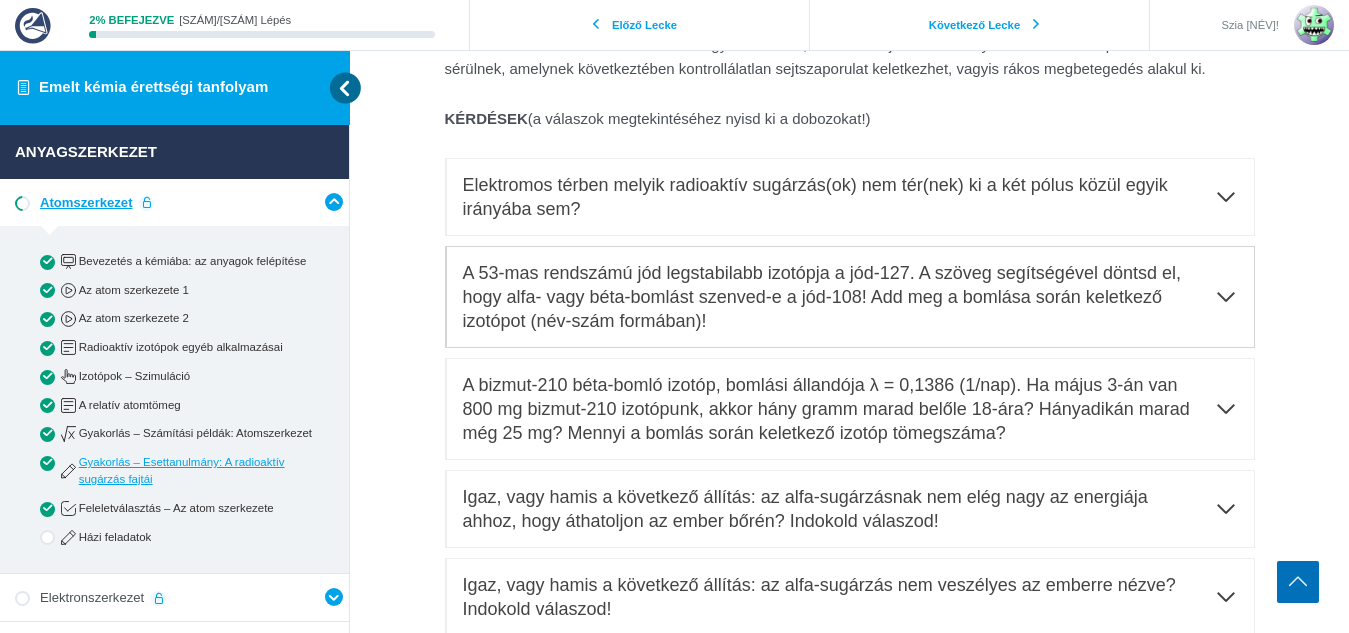 click on "A 53-mas rendszámú jód legstabilabb izotópja a jód-127. A szöveg segítségével döntsd el, hogy alfa- vagy béta-bomlást szenved-e a jód-108! Add meg a bomlása során keletkező izotópot (név-szám formában)!" at bounding box center [838, 297] 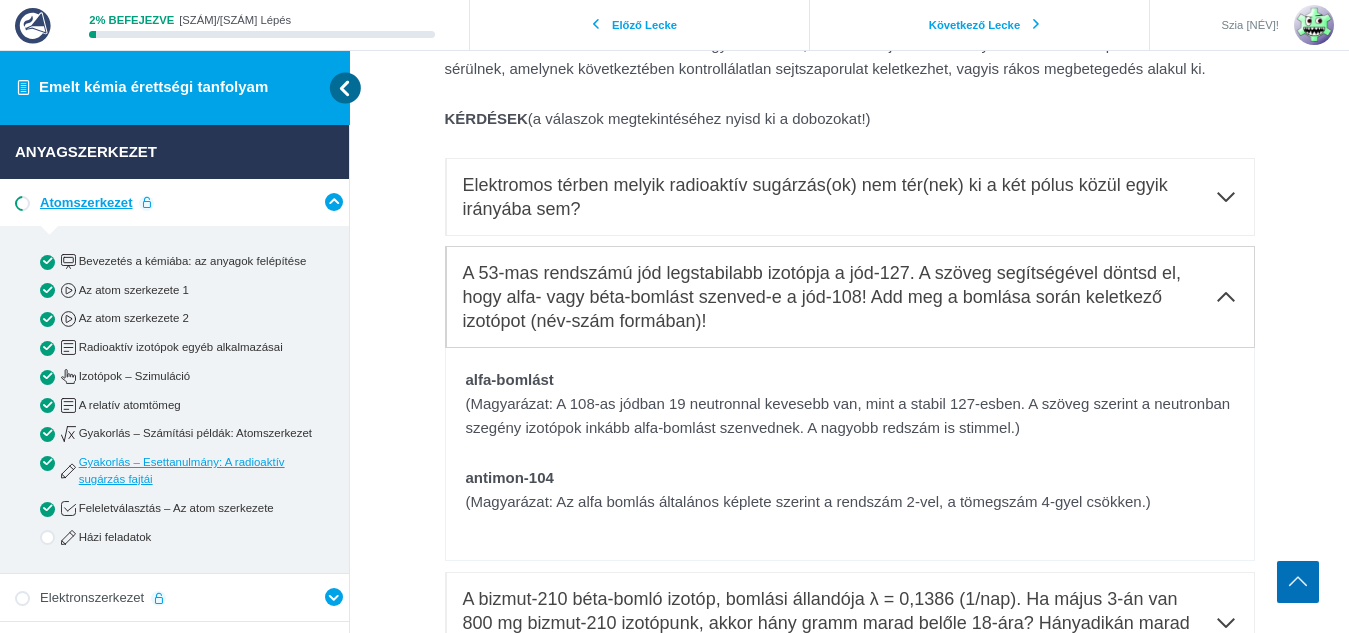 click on "A 53-mas rendszámú jód legstabilabb izotópja a jód-127. A szöveg segítségével döntsd el, hogy alfa- vagy béta-bomlást szenved-e a jód-108! Add meg a bomlása során keletkező izotópot (név-szám formában)!" at bounding box center [838, 297] 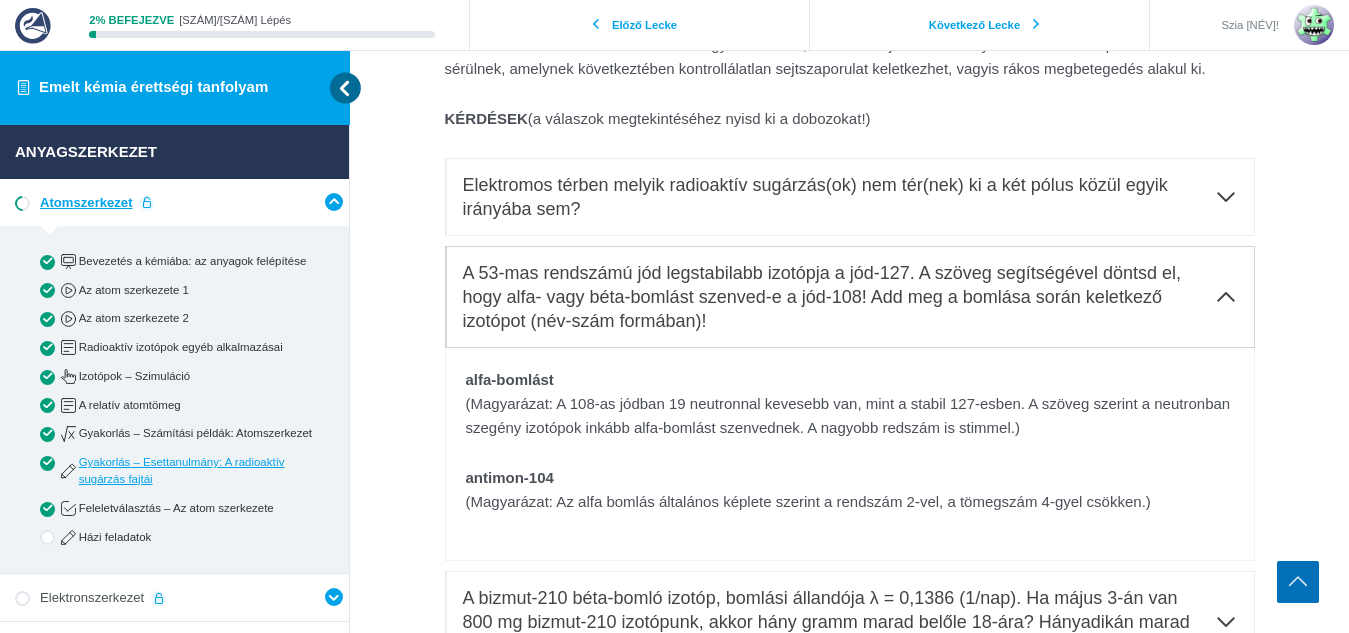 click on "A 53-mas rendszámú jód legstabilabb izotópja a jód-127. A szöveg segítségével döntsd el, hogy alfa- vagy béta-bomlást szenved-e a jód-108! Add meg a bomlása során keletkező izotópot (név-szám formában)!" at bounding box center (838, 297) 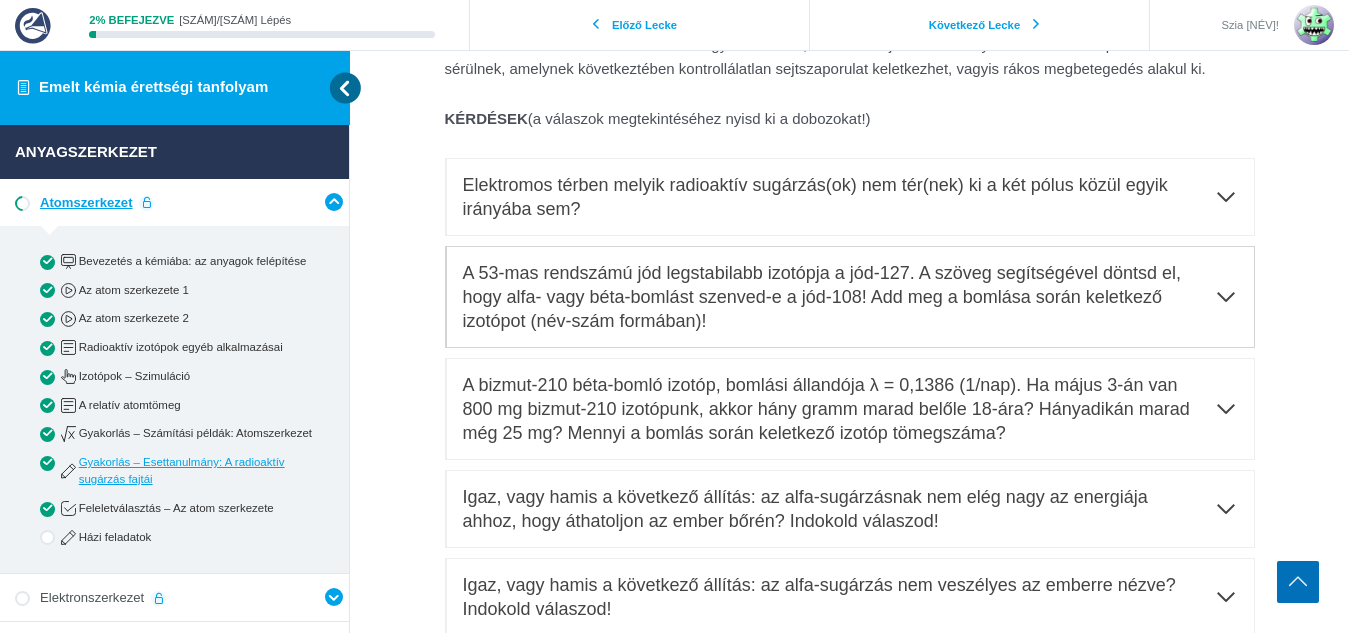 click at bounding box center [1226, 297] 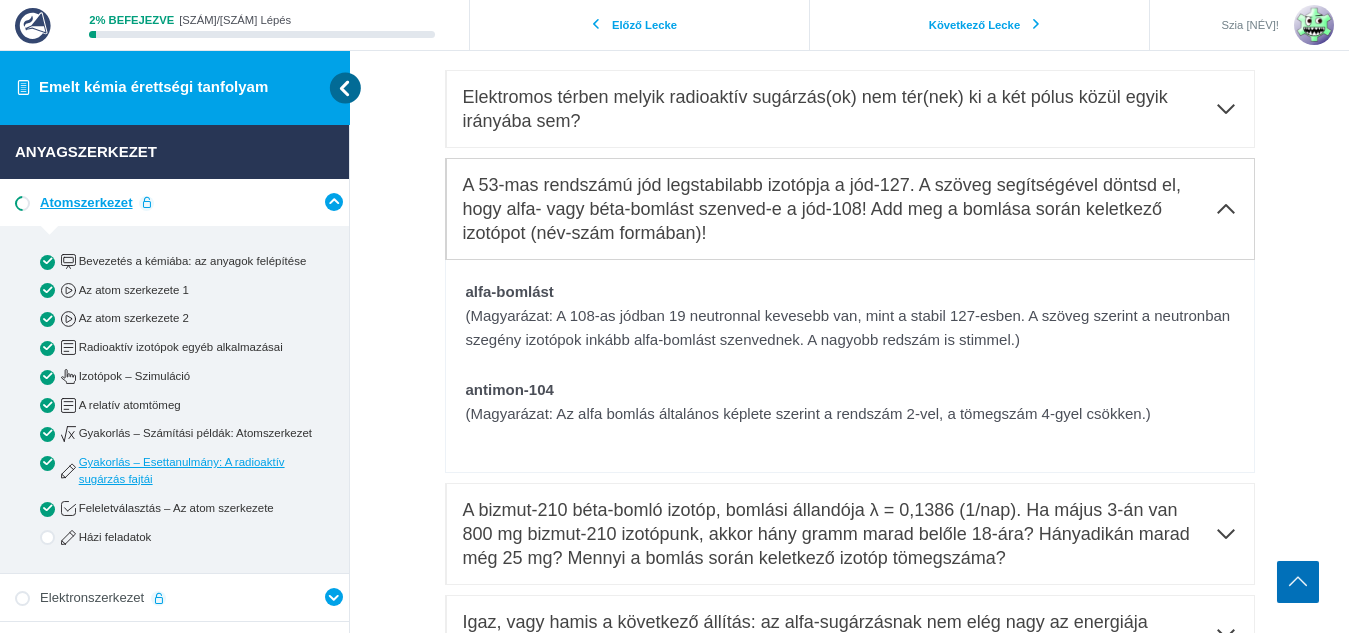 scroll, scrollTop: 1334, scrollLeft: 0, axis: vertical 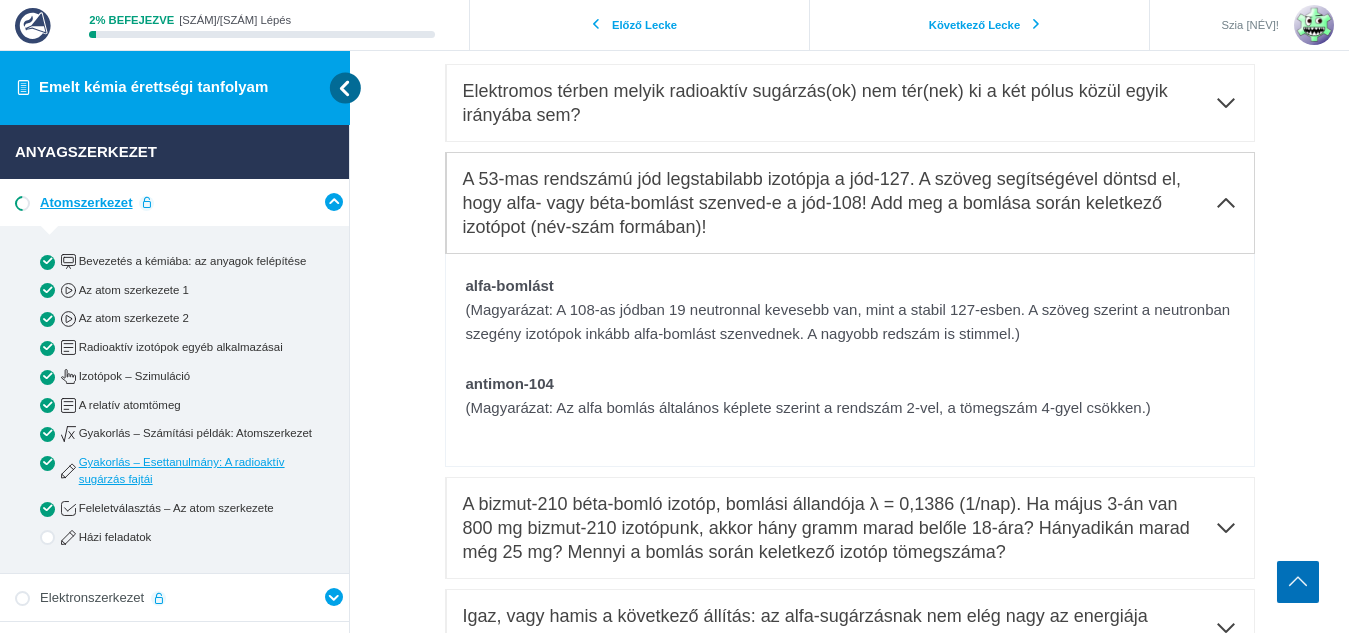 click at bounding box center [1226, 203] 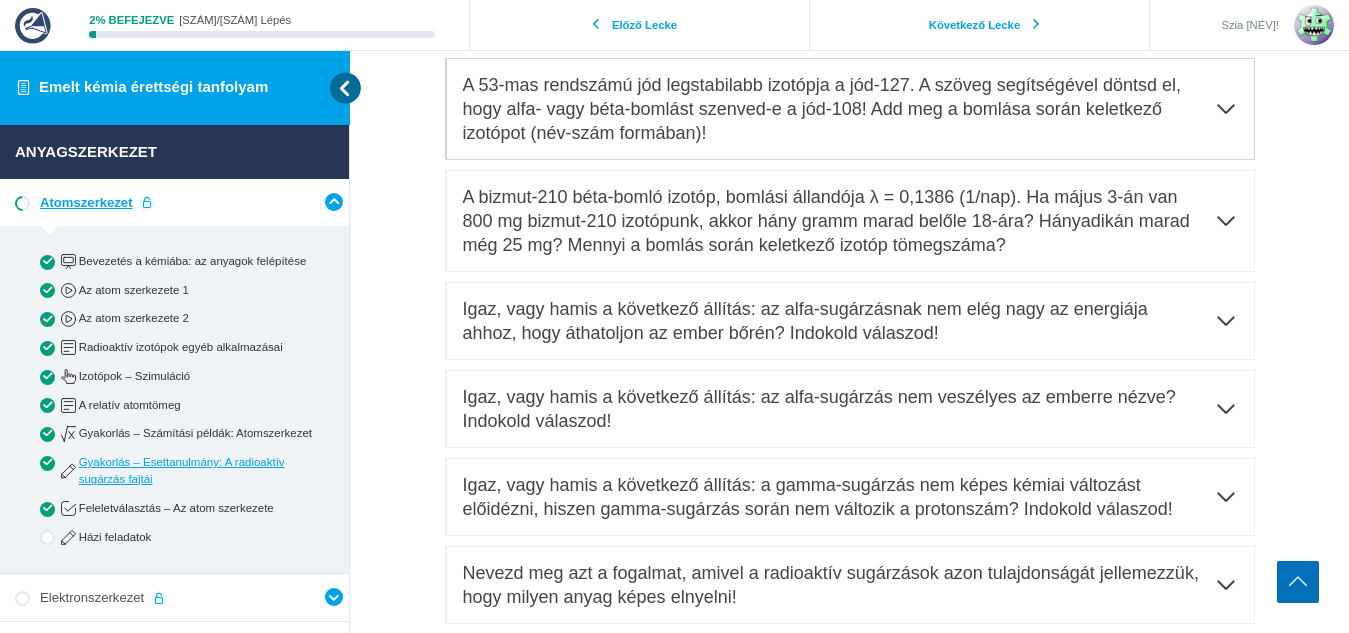 scroll, scrollTop: 1430, scrollLeft: 0, axis: vertical 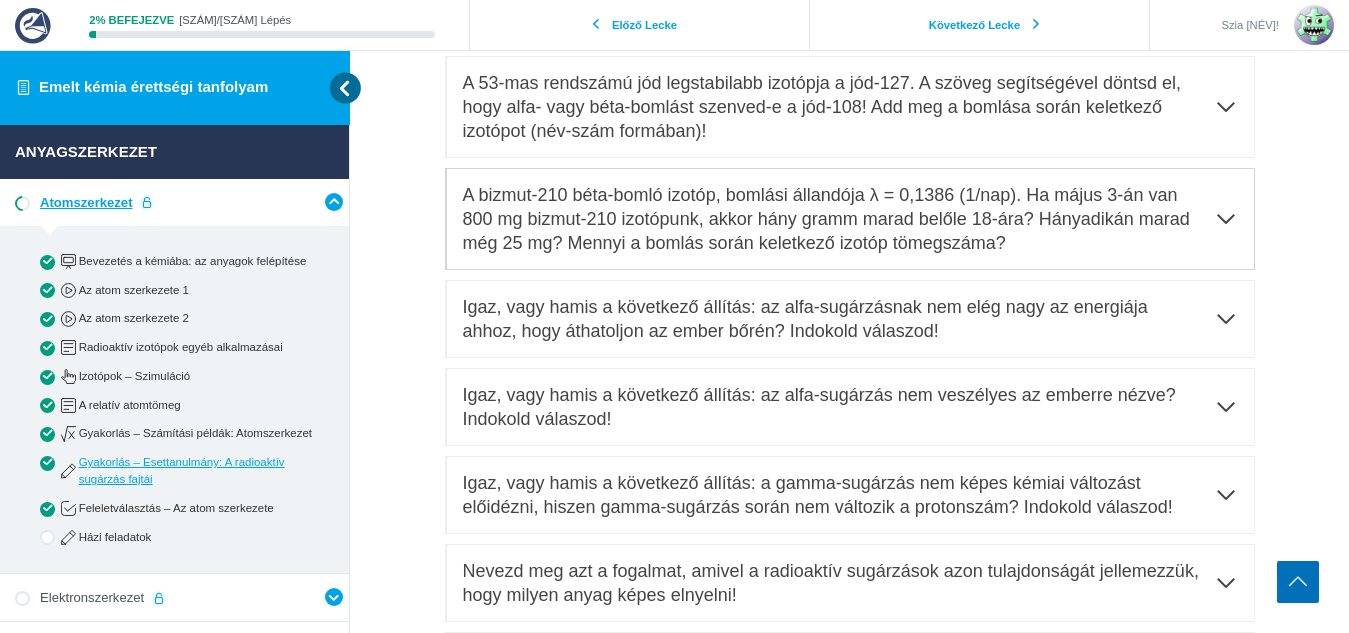 click at bounding box center (1226, 219) 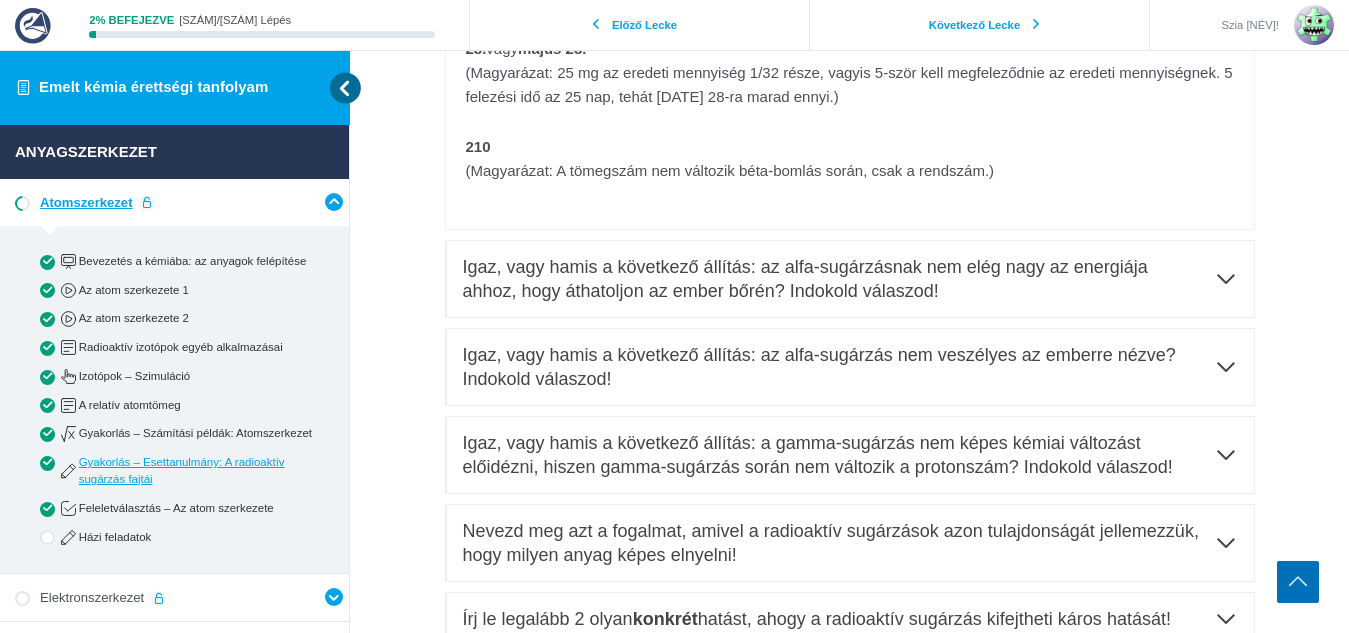 scroll, scrollTop: 1806, scrollLeft: 0, axis: vertical 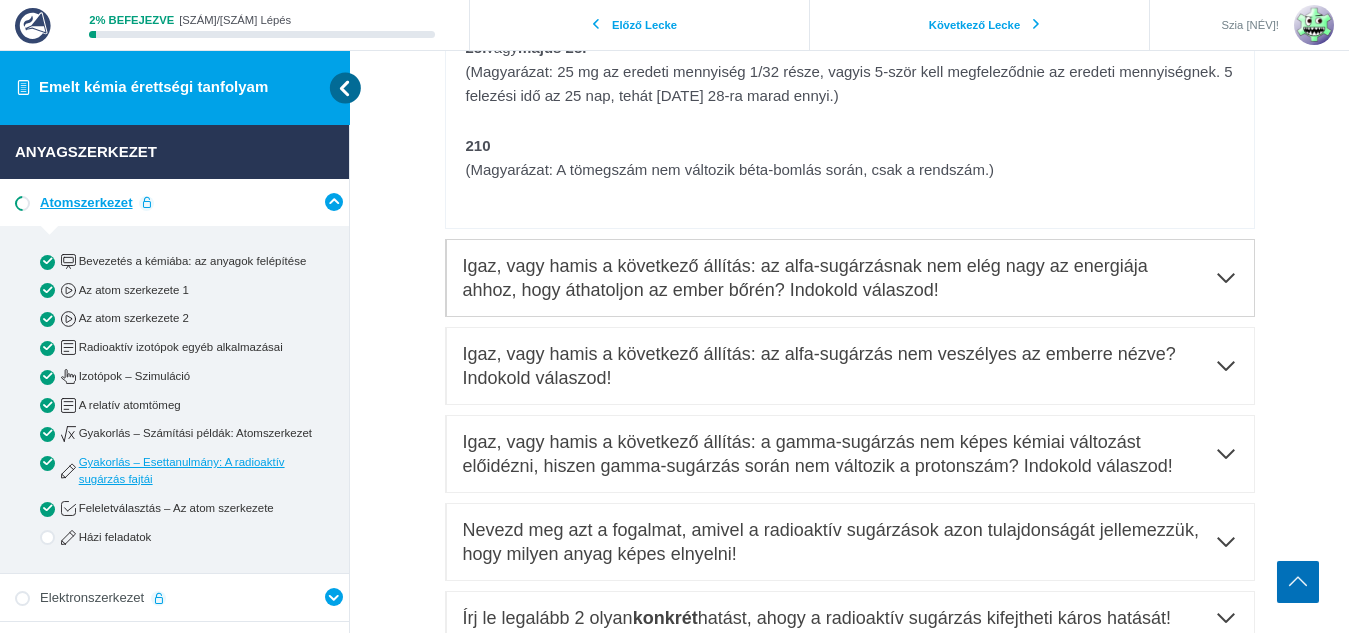 click on "Igaz, vagy hamis a következő állítás: az alfa-sugárzásnak nem elég nagy az energiája ahhoz, hogy áthatoljon az ember bőrén? Indokold válaszod!" at bounding box center (833, 278) 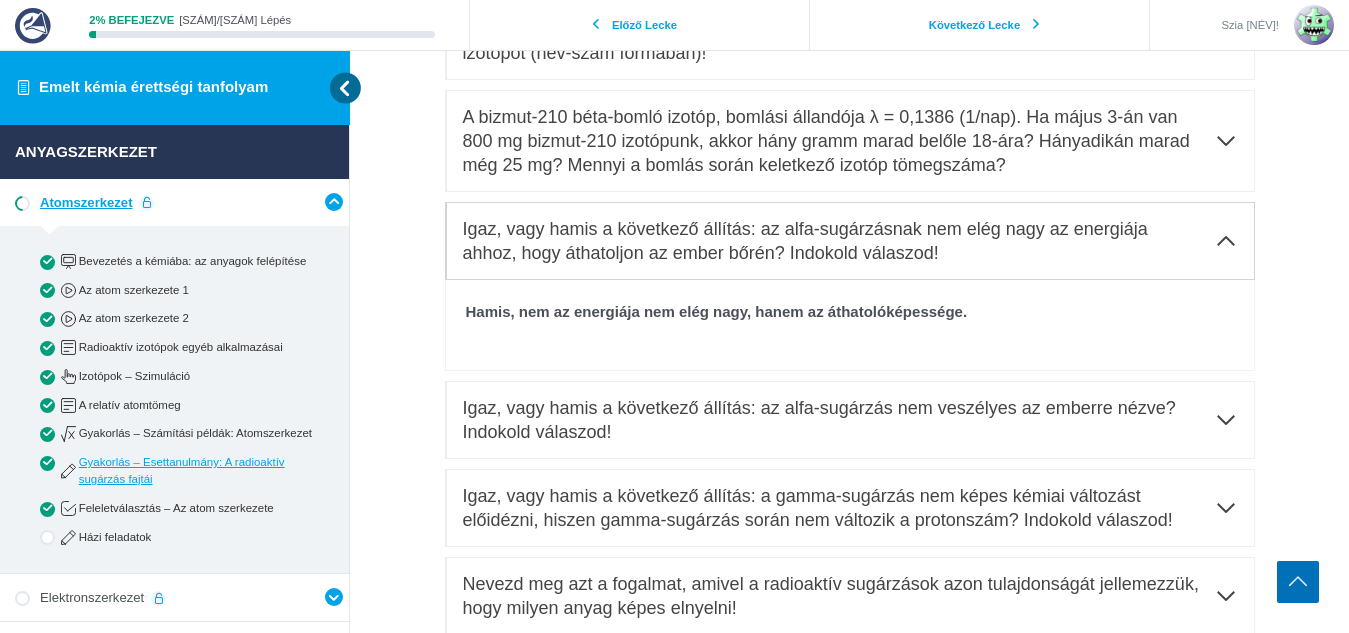 scroll, scrollTop: 1503, scrollLeft: 0, axis: vertical 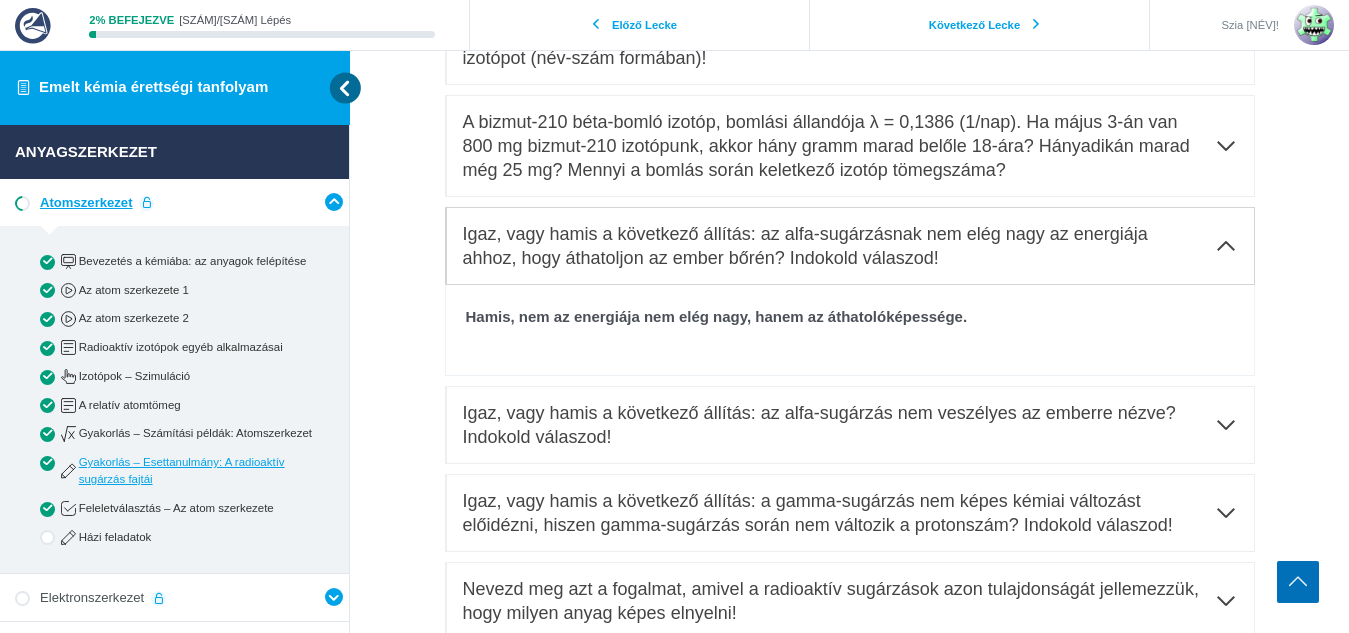 click on "Igaz, vagy hamis a következő állítás: az alfa-sugárzásnak nem elég nagy az energiája ahhoz, hogy áthatoljon az ember bőrén? Indokold válaszod!" at bounding box center [833, 246] 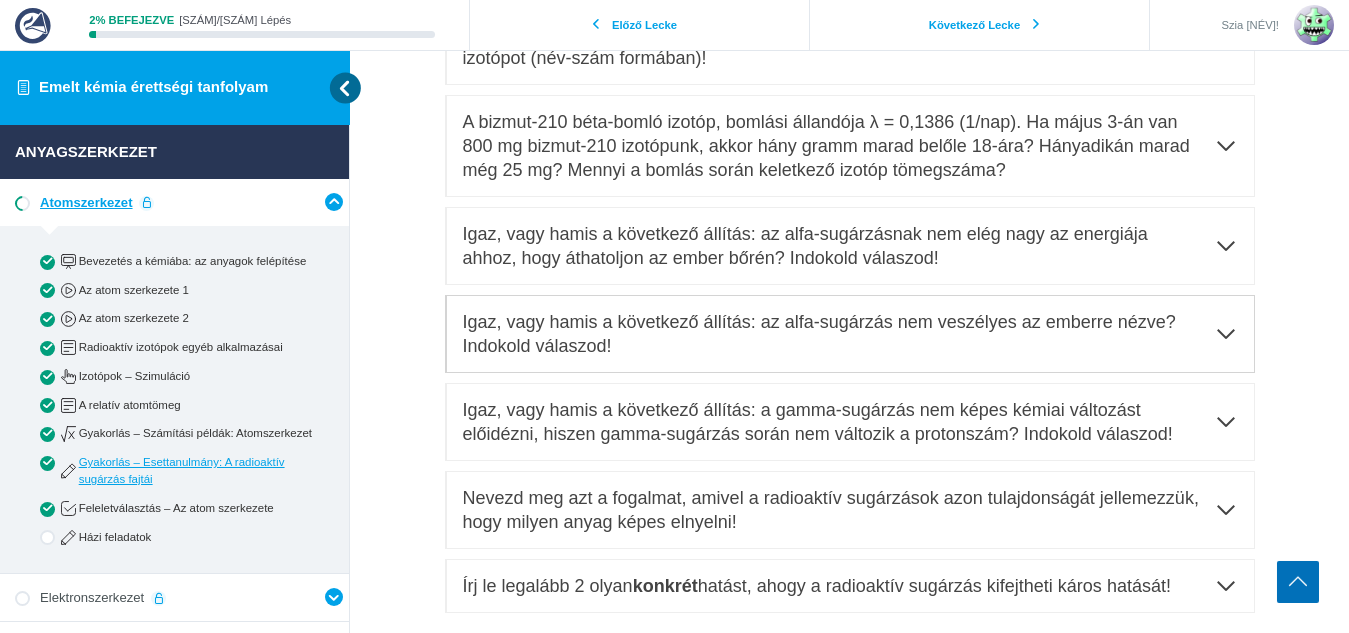 click on "Igaz, vagy hamis a következő állítás: az alfa-sugárzás nem veszélyes az emberre nézve? Indokold válaszod!" at bounding box center [850, 334] 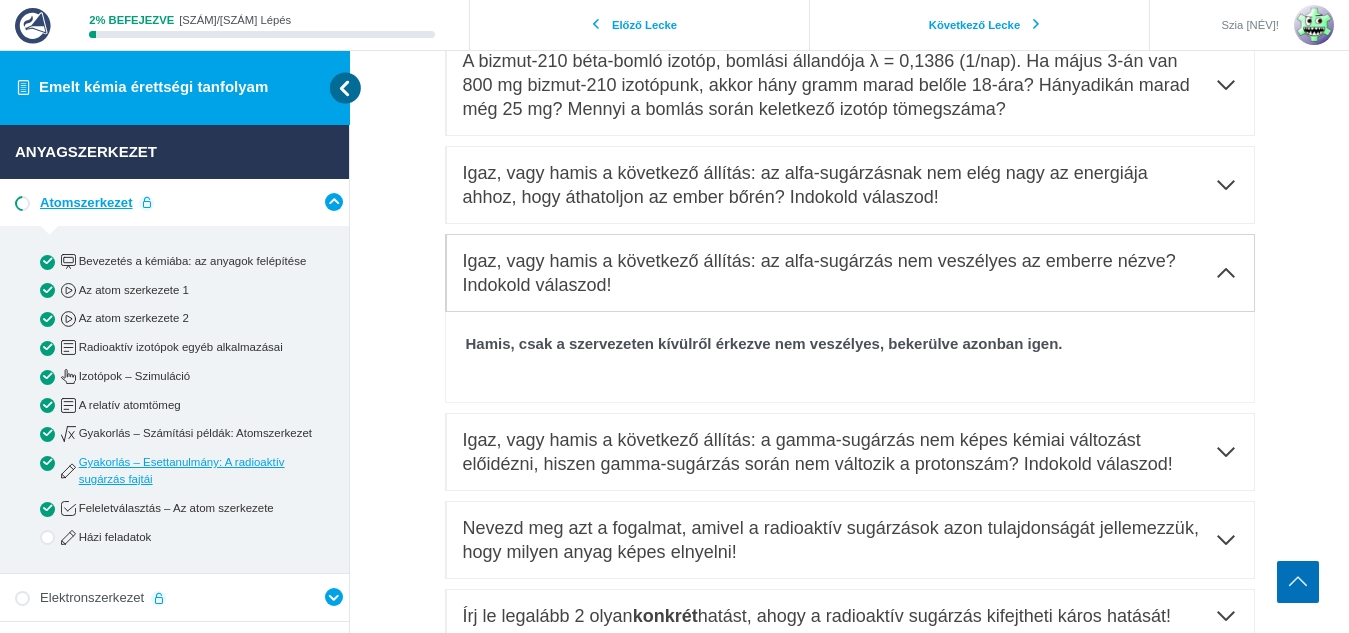 scroll, scrollTop: 1569, scrollLeft: 0, axis: vertical 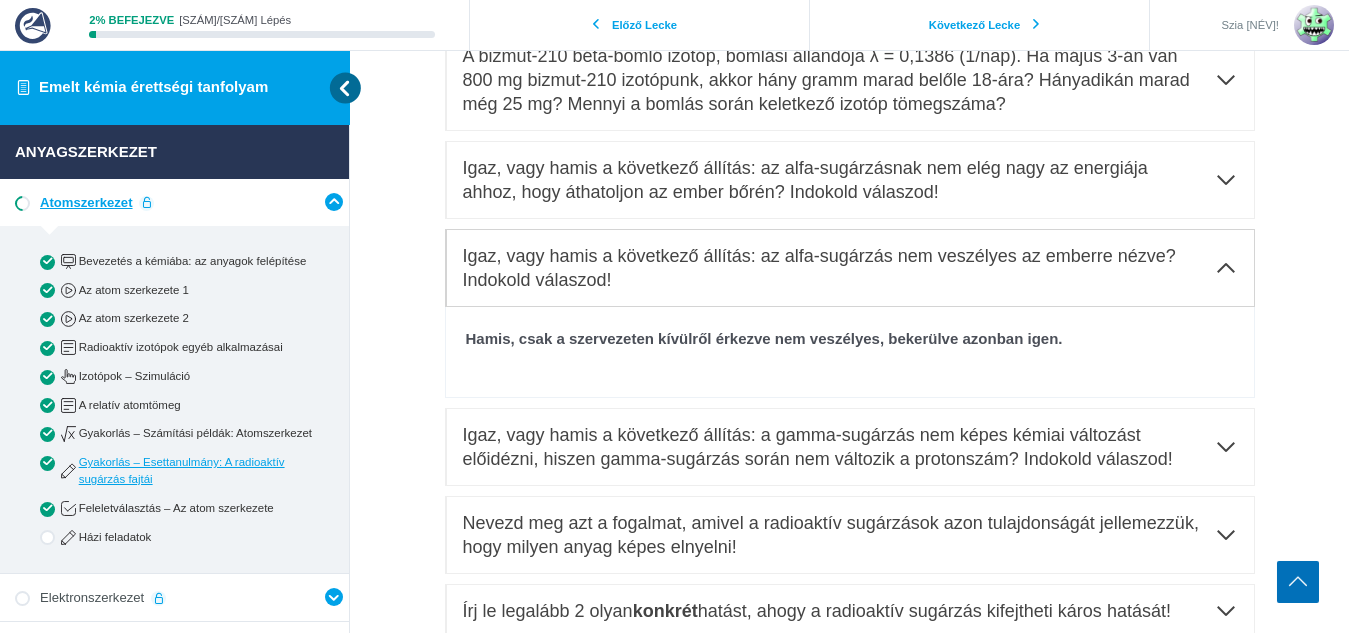 click on "Igaz, vagy hamis a következő állítás: az alfa-sugárzás nem veszélyes az emberre nézve? Indokold válaszod!" at bounding box center (833, 268) 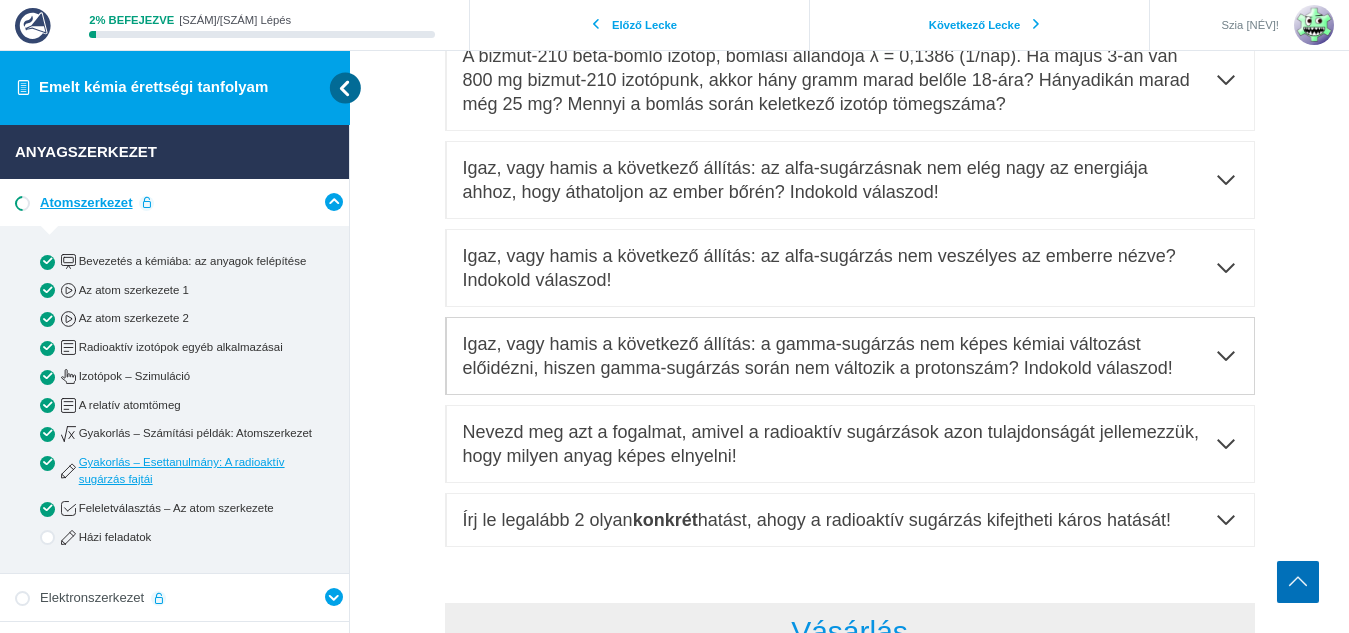click on "Igaz, vagy hamis a következő állítás: a gamma-sugárzás nem képes kémiai változást előidézni, hiszen gamma-sugárzás során nem változik a protonszám? Indokold válaszod!" at bounding box center (833, 356) 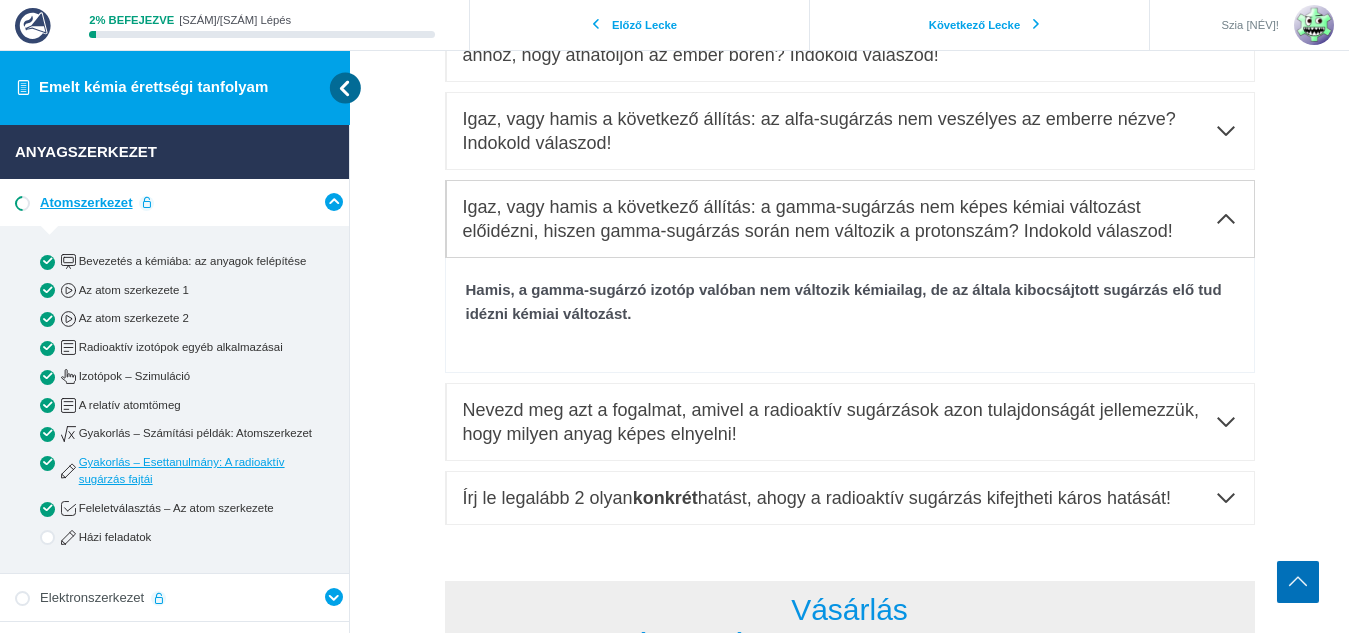 scroll, scrollTop: 1707, scrollLeft: 0, axis: vertical 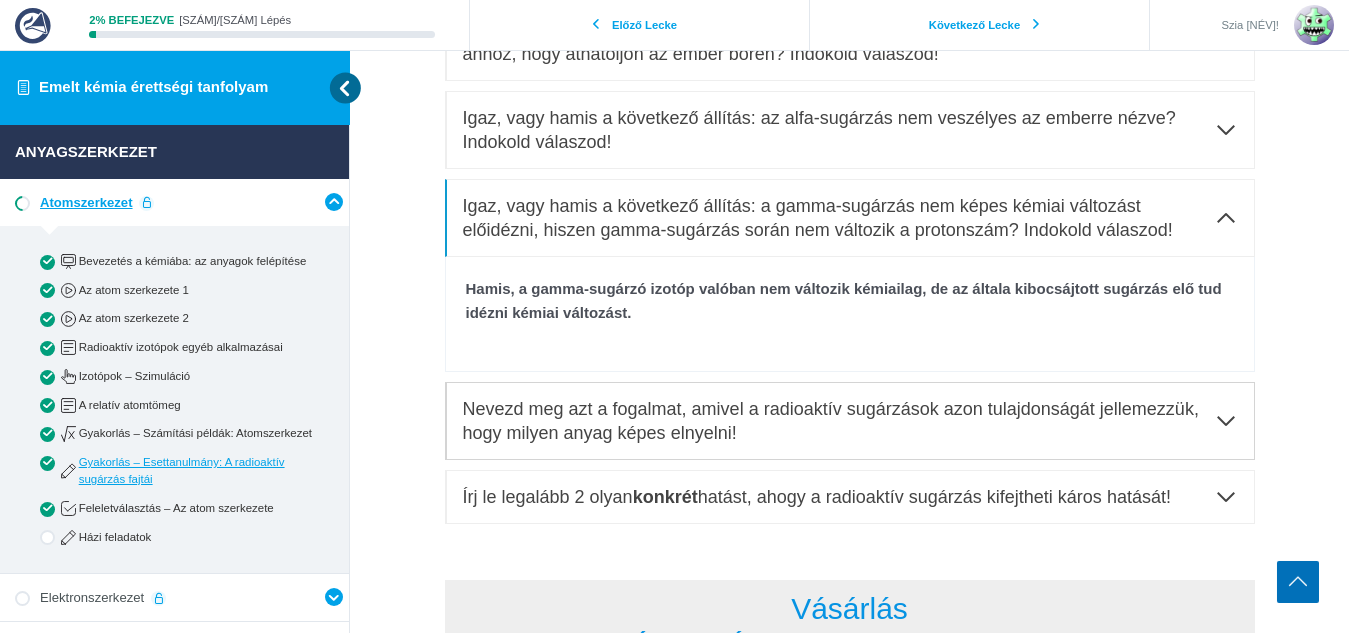 click on "Nevezd meg azt a fogalmat, amivel a radioaktív sugárzások azon tulajdonságát jellemezzük, hogy milyen anyag képes elnyelni!" at bounding box center (833, 421) 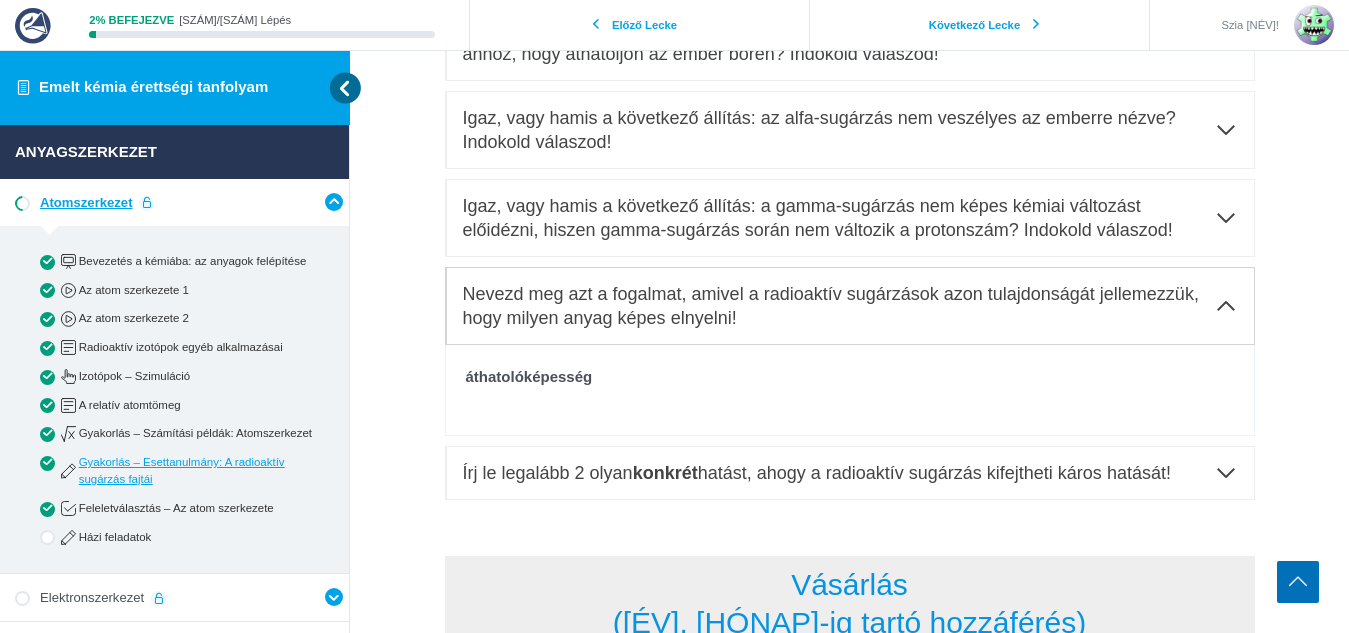 click on "Nevezd meg azt a fogalmat, amivel a radioaktív sugárzások azon tulajdonságát jellemezzük, hogy milyen anyag képes elnyelni!" at bounding box center [833, 306] 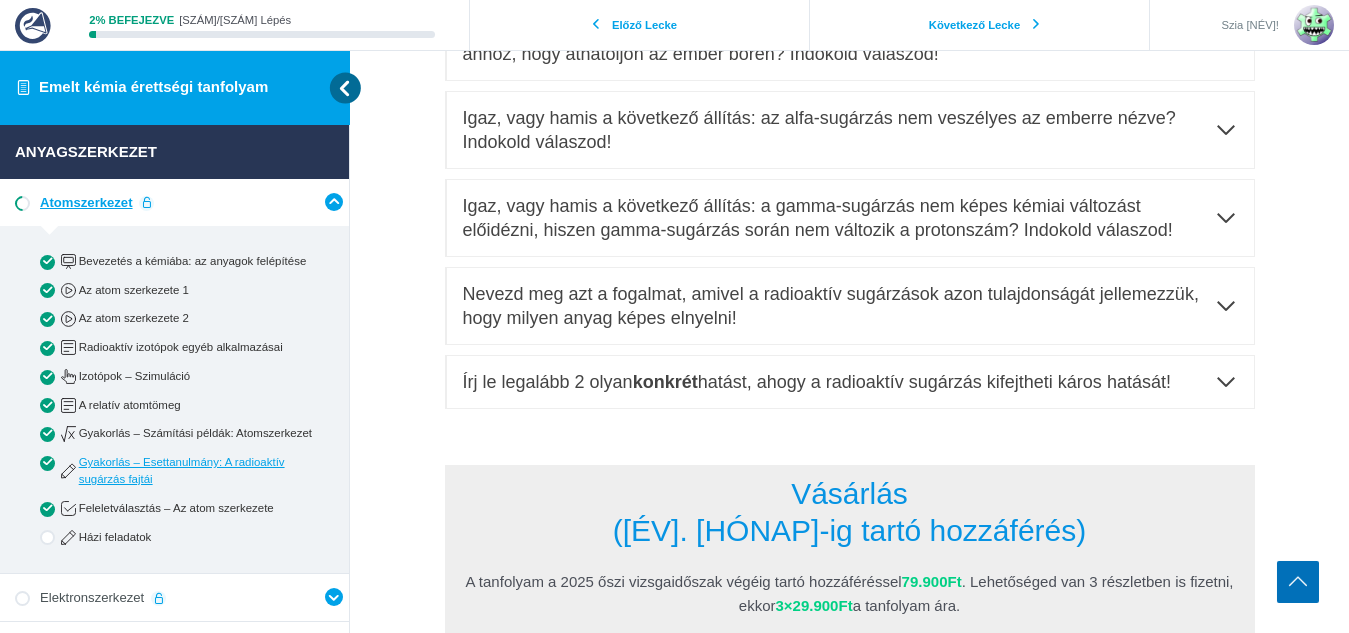 click on "A radioaktív izotópok bomlását kísérő sugárzások három leggyakoribb formája az alfa(α) -, béta(β) – és gamma(γ) -sugárzás.
Az α-sugárzást pozitív töltésű alfa-részecskék alkotják, amely egy Hélium-atommagot jelent. α-bomlás során kémiai változás is történik, hiszen megváltozik az adott atommag protonjainak száma. Az atommaggal történő változás általánosan a következőképpen írható le:
A Z X → A-4 Z-2 Y + 4 2 He
,ahol X és Y egy adott izotóp atommagját jelöli.
A β-sugárzás béta-részecskékből áll. A β-részecske tulajdonképpen nem más, mint egy elektron, amely azonban nem az elektronfelhőből származik, hanem az atommagból. β-bomlás során ugyanis az atommagban 1 neutron 1 protonná, 1 elektronná, és 1 úgynevezett antirészecskévé alakul át. A keletkező elektron az elektronfelhőn nagy sebességgel áthatolva távozik az atomból. A folyamat általános leírása:
A Z X → A Z+1" at bounding box center (850, -297) 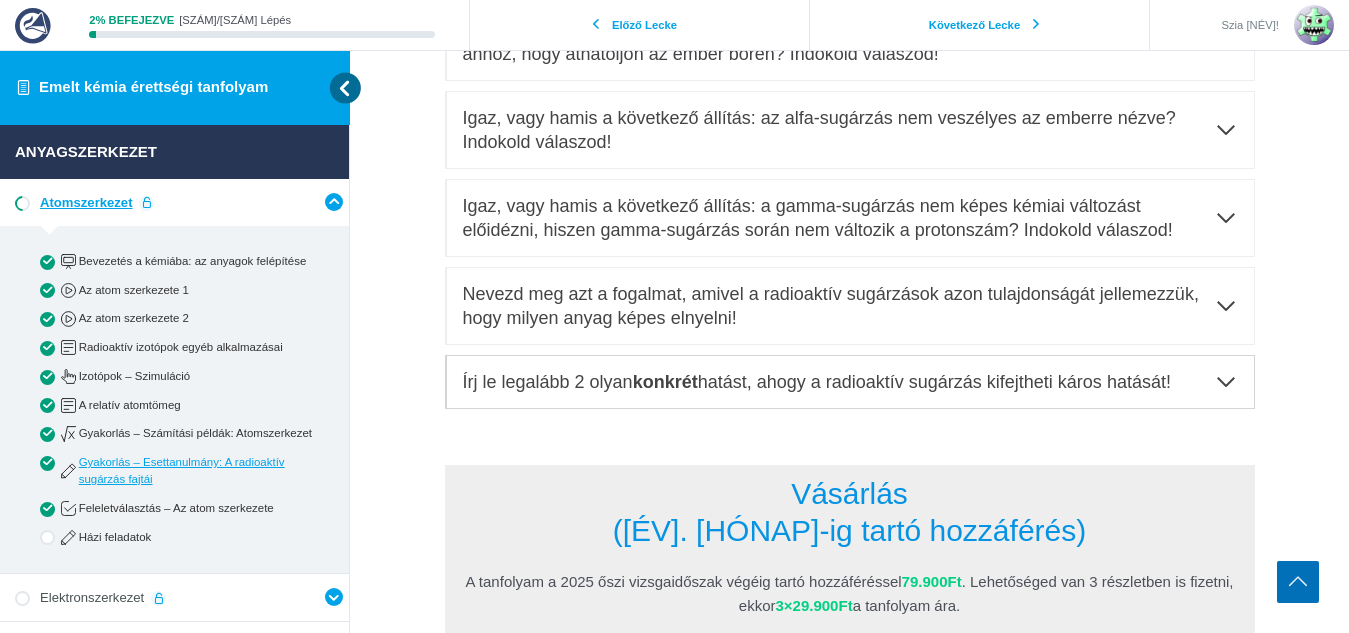 click on "Írj le legalább 2 olyan  konkrét  hatást, ahogy a radioaktív sugárzás kifejtheti káros hatását!" at bounding box center (850, 382) 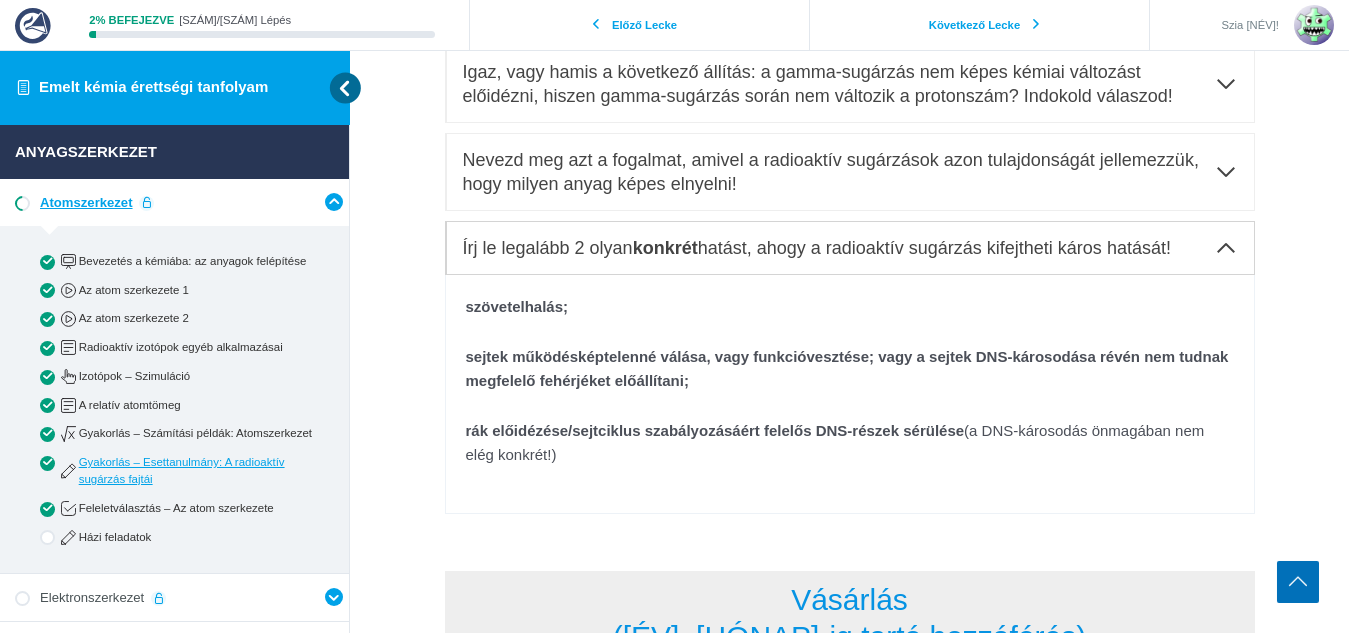 scroll, scrollTop: 1855, scrollLeft: 0, axis: vertical 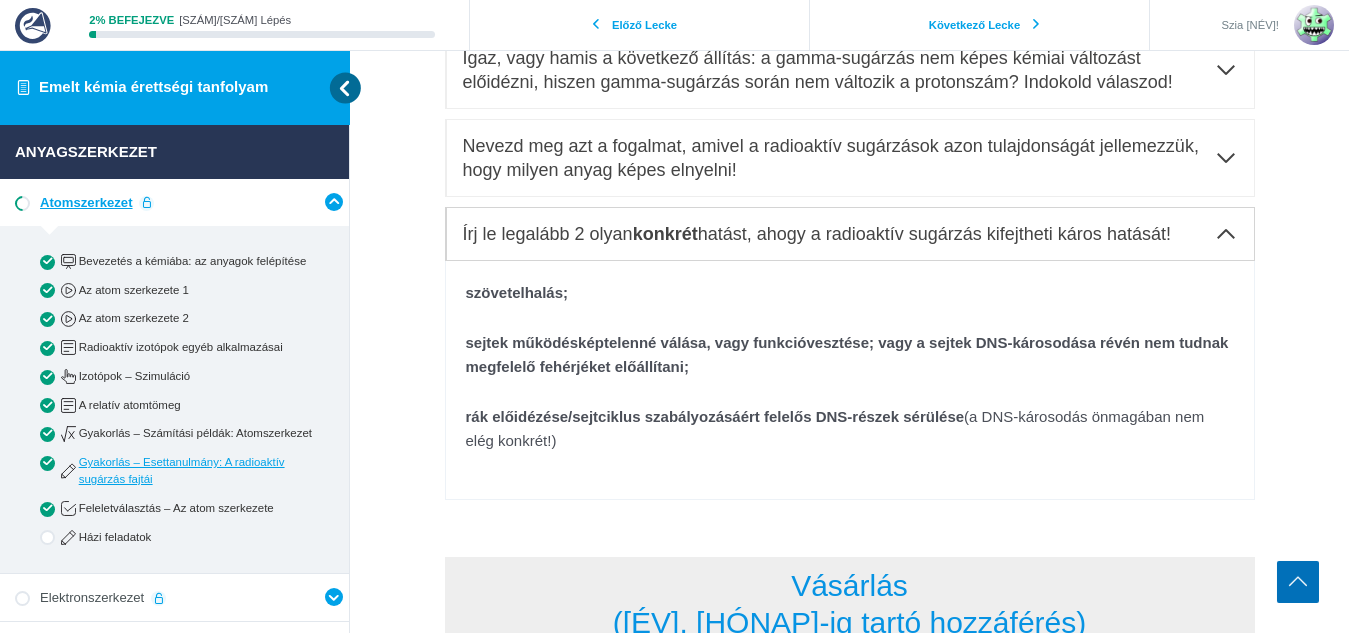 click on "Írj le legalább 2 olyan  konkrét  hatást, ahogy a radioaktív sugárzás kifejtheti káros hatását!" at bounding box center [817, 234] 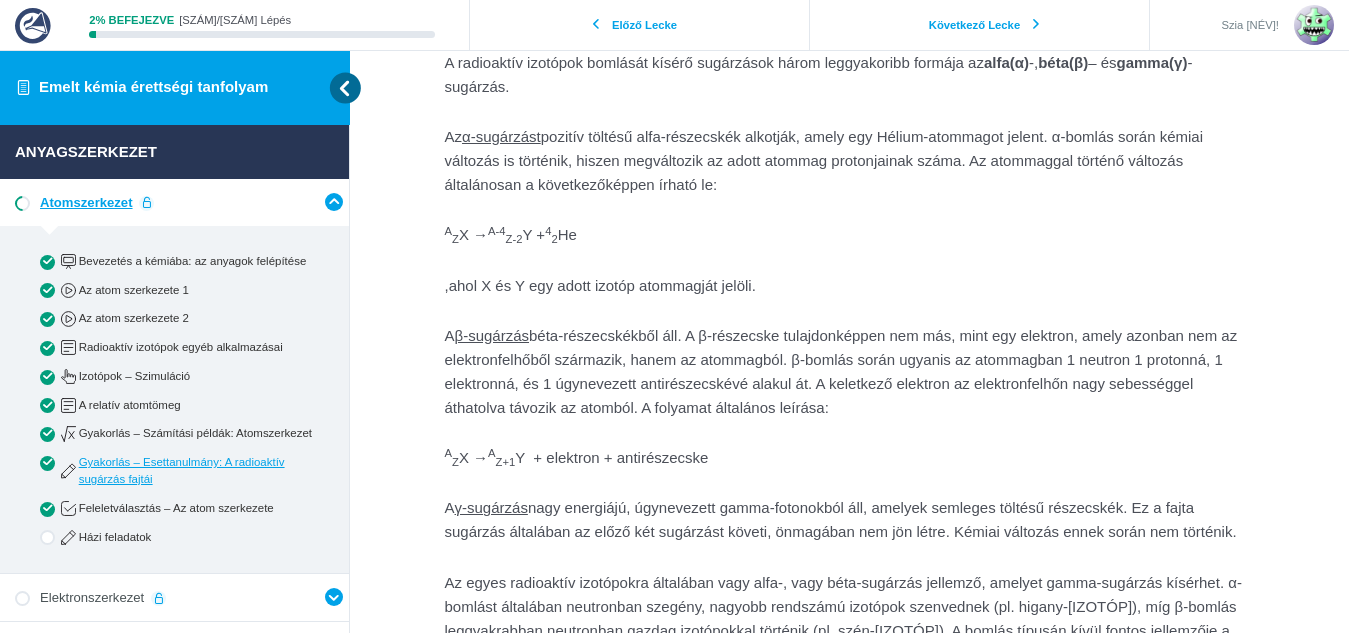 scroll, scrollTop: 0, scrollLeft: 0, axis: both 